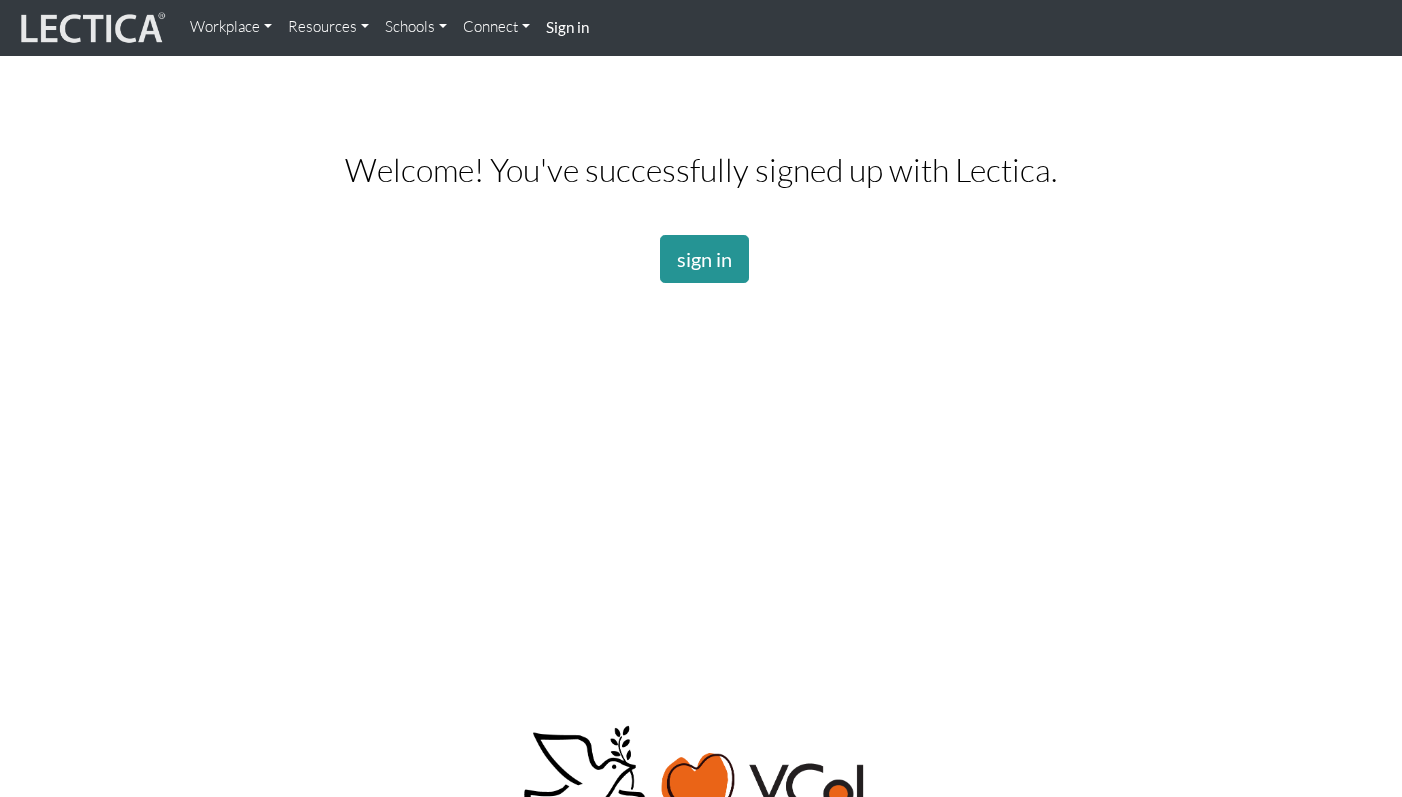 scroll, scrollTop: 0, scrollLeft: 0, axis: both 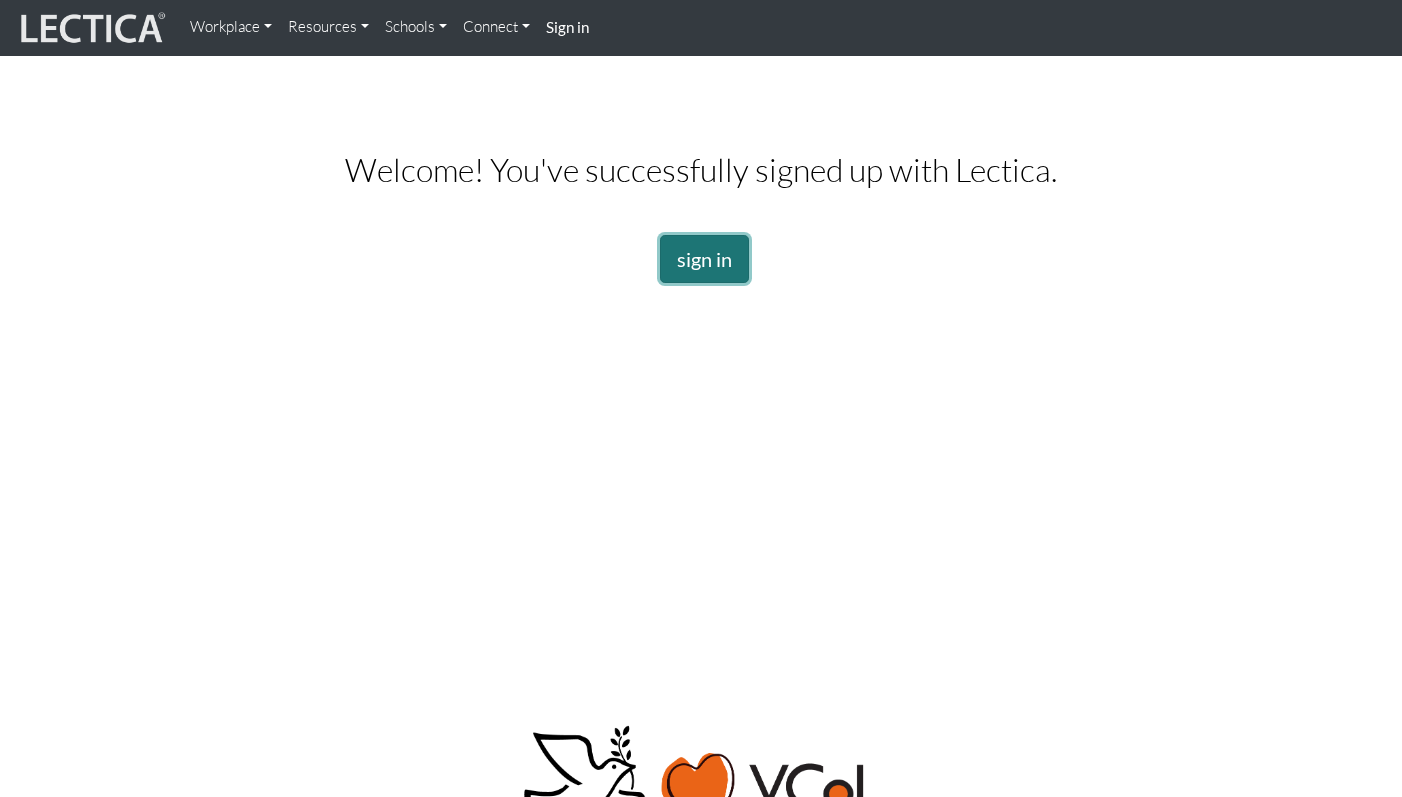 click on "sign in" at bounding box center [704, 259] 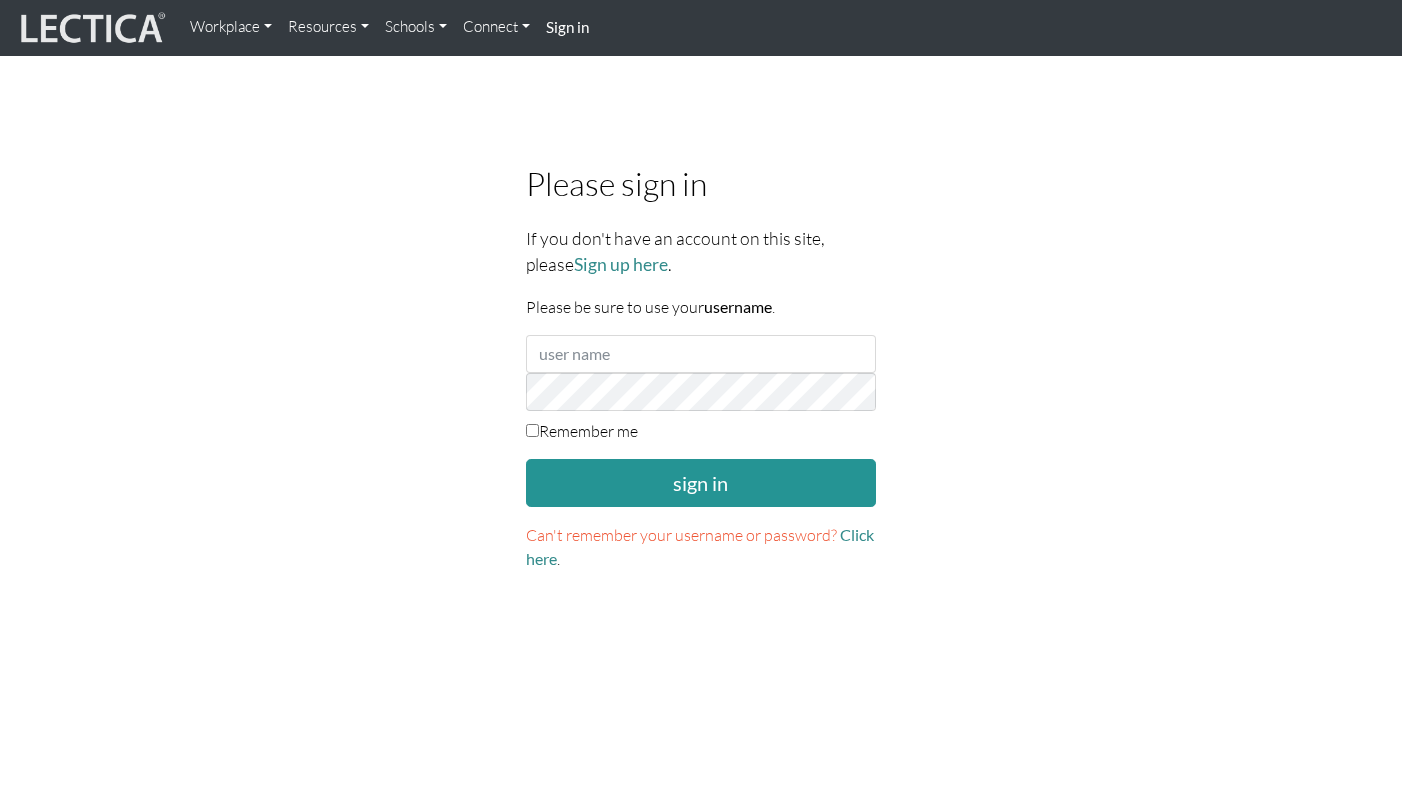 scroll, scrollTop: 0, scrollLeft: 0, axis: both 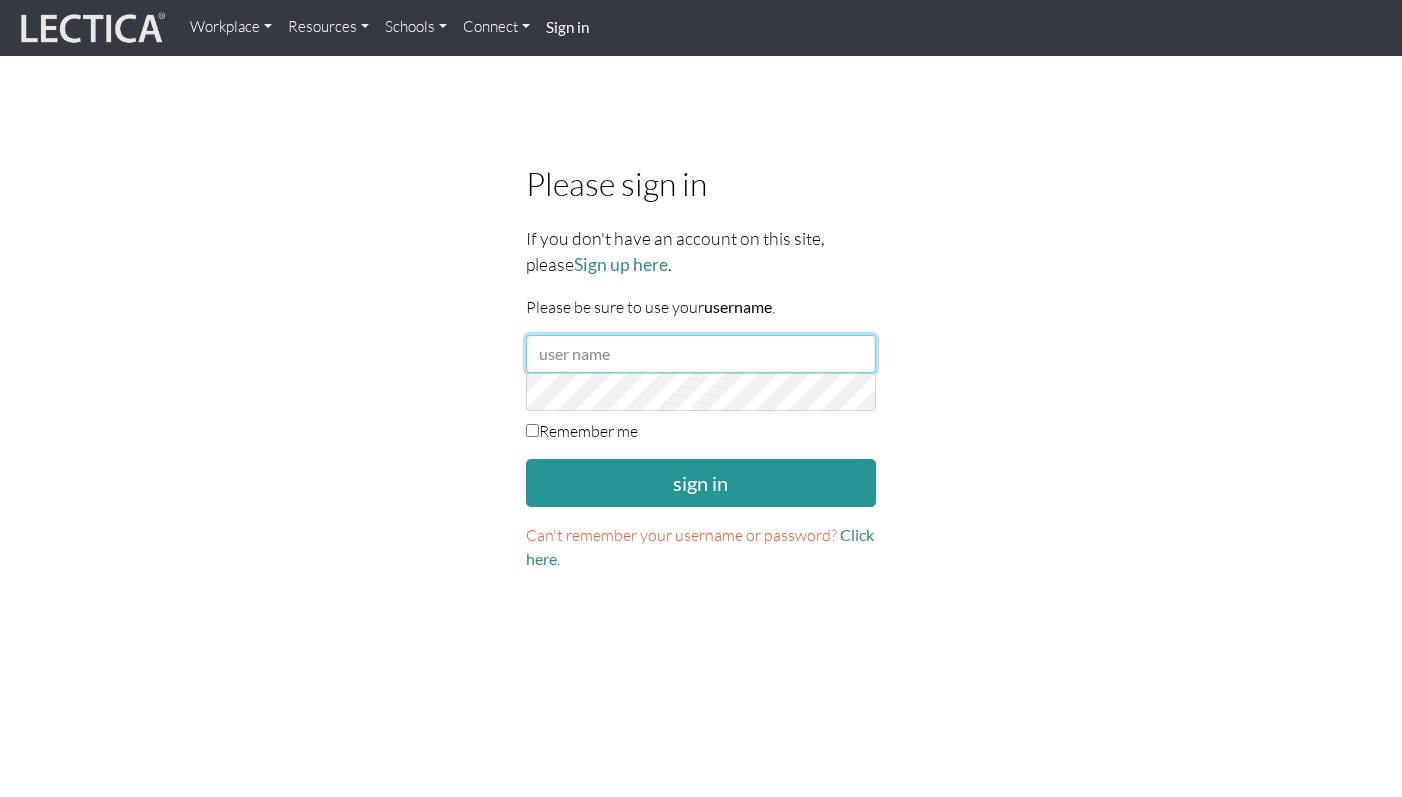 click at bounding box center (701, 354) 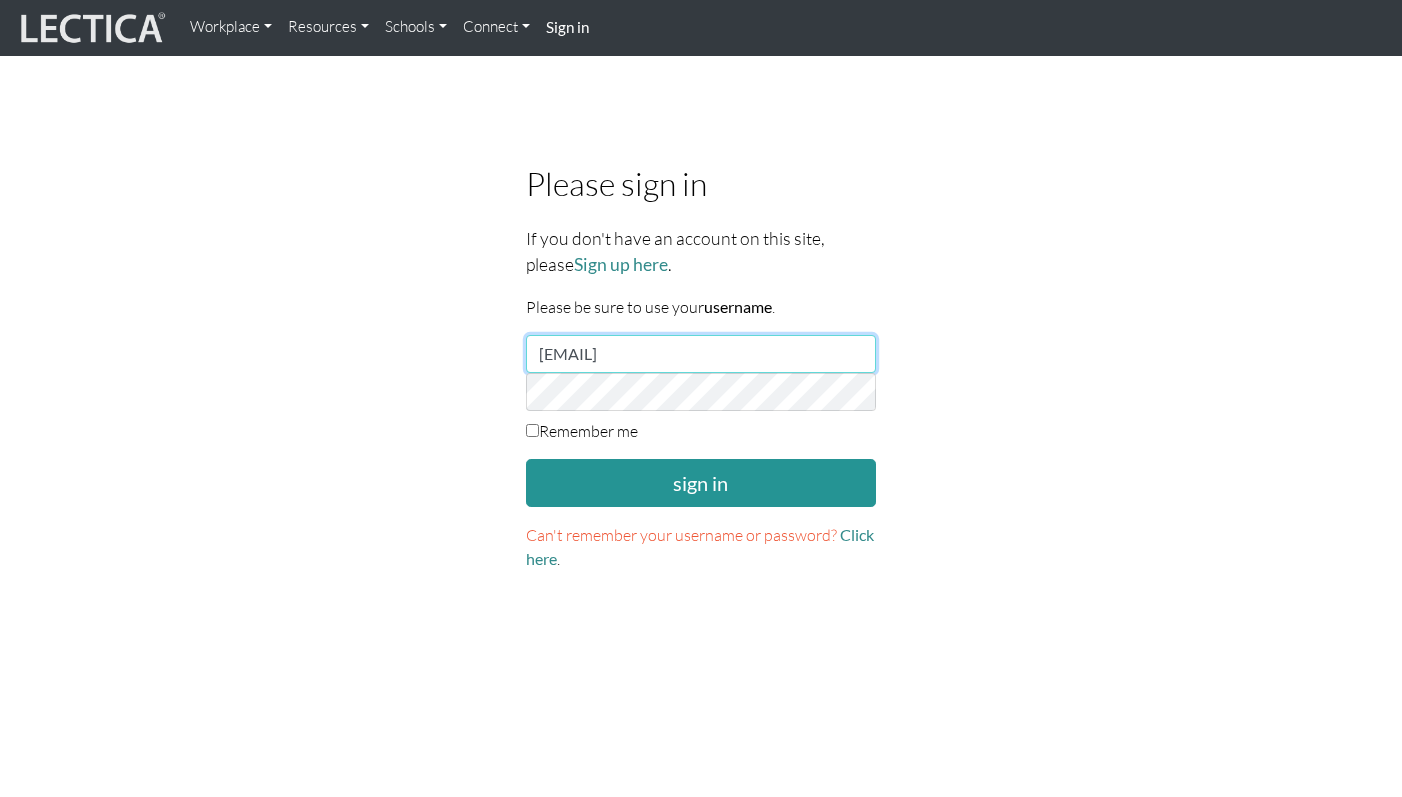 type on "fjtayk33@gmail.com" 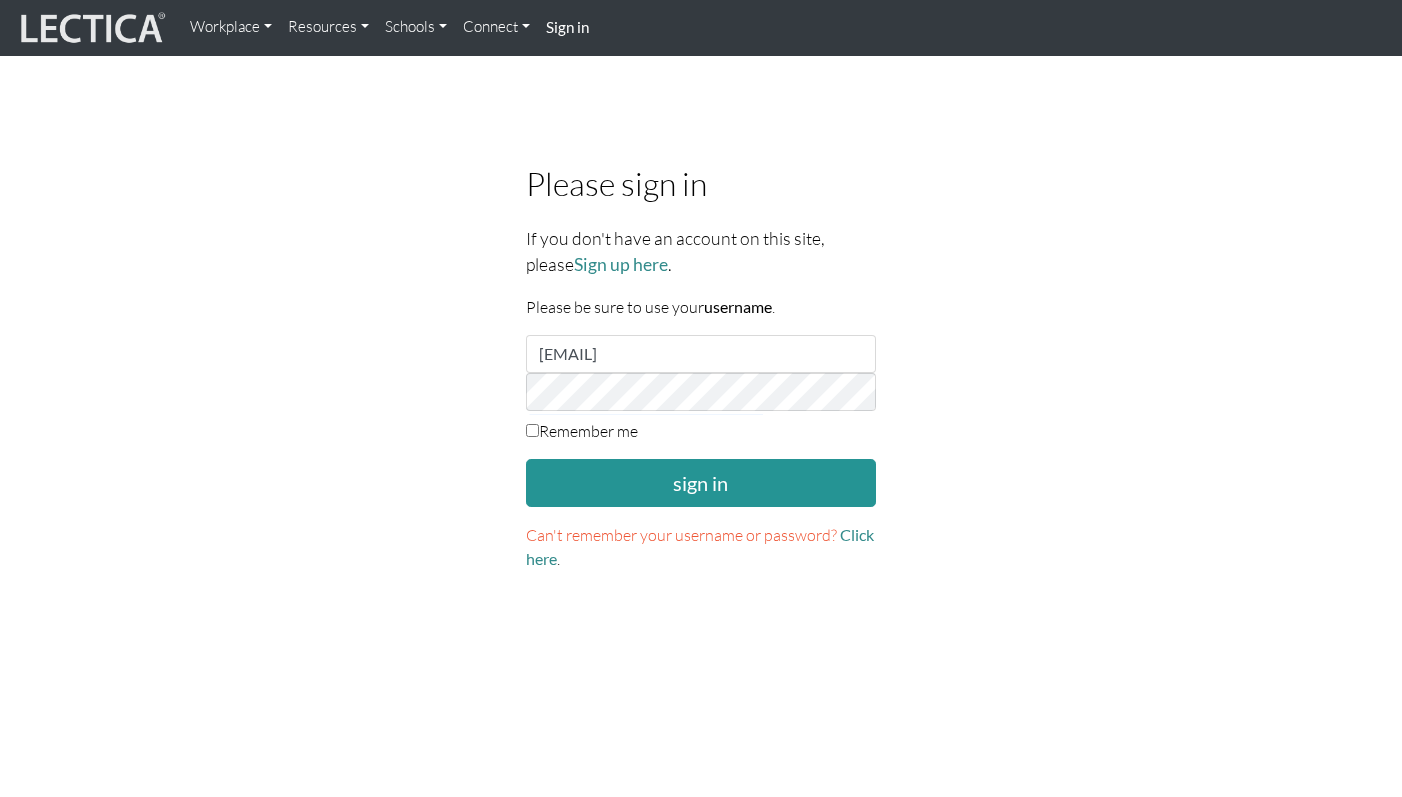 click on "Remember me" at bounding box center [582, 431] 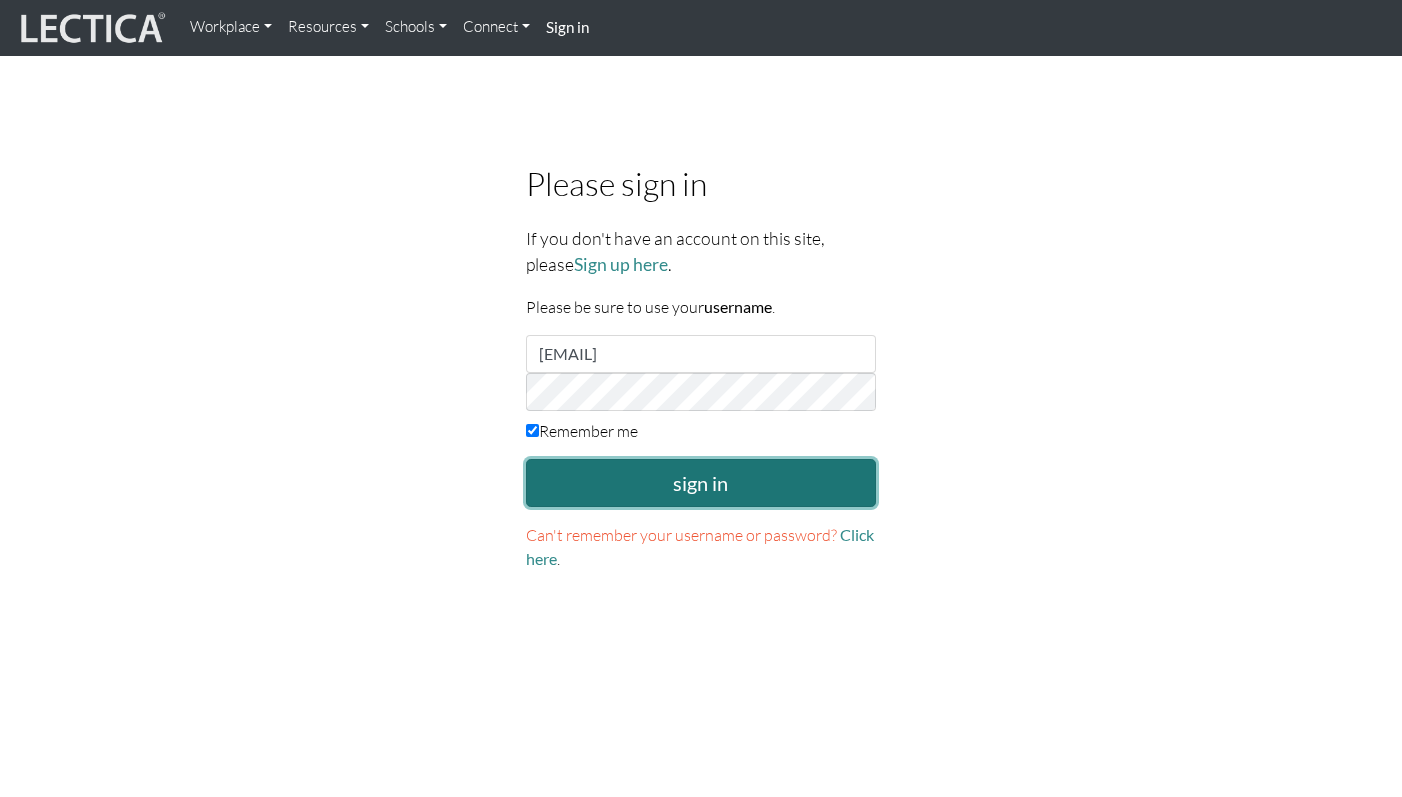 click on "sign in" at bounding box center [701, 483] 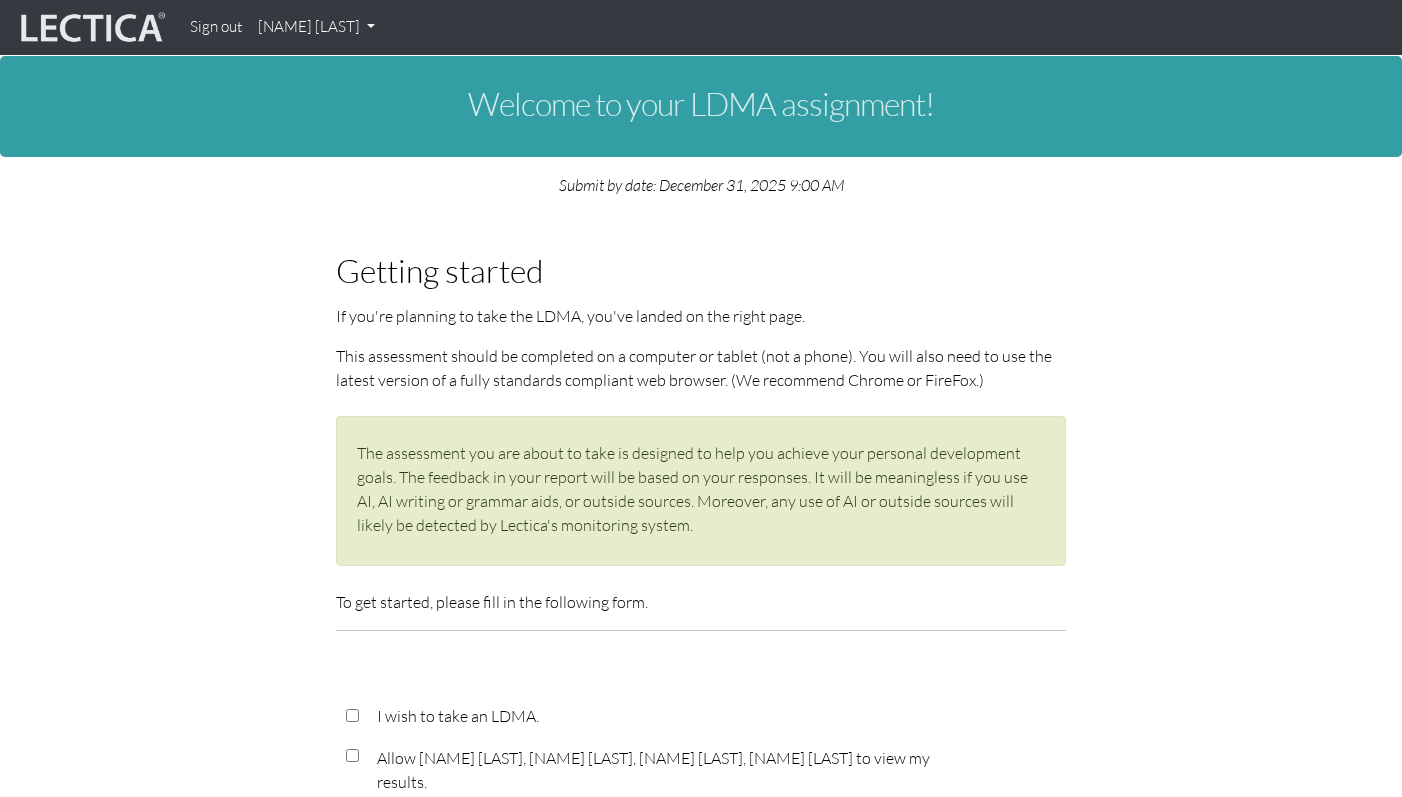 scroll, scrollTop: 416, scrollLeft: 0, axis: vertical 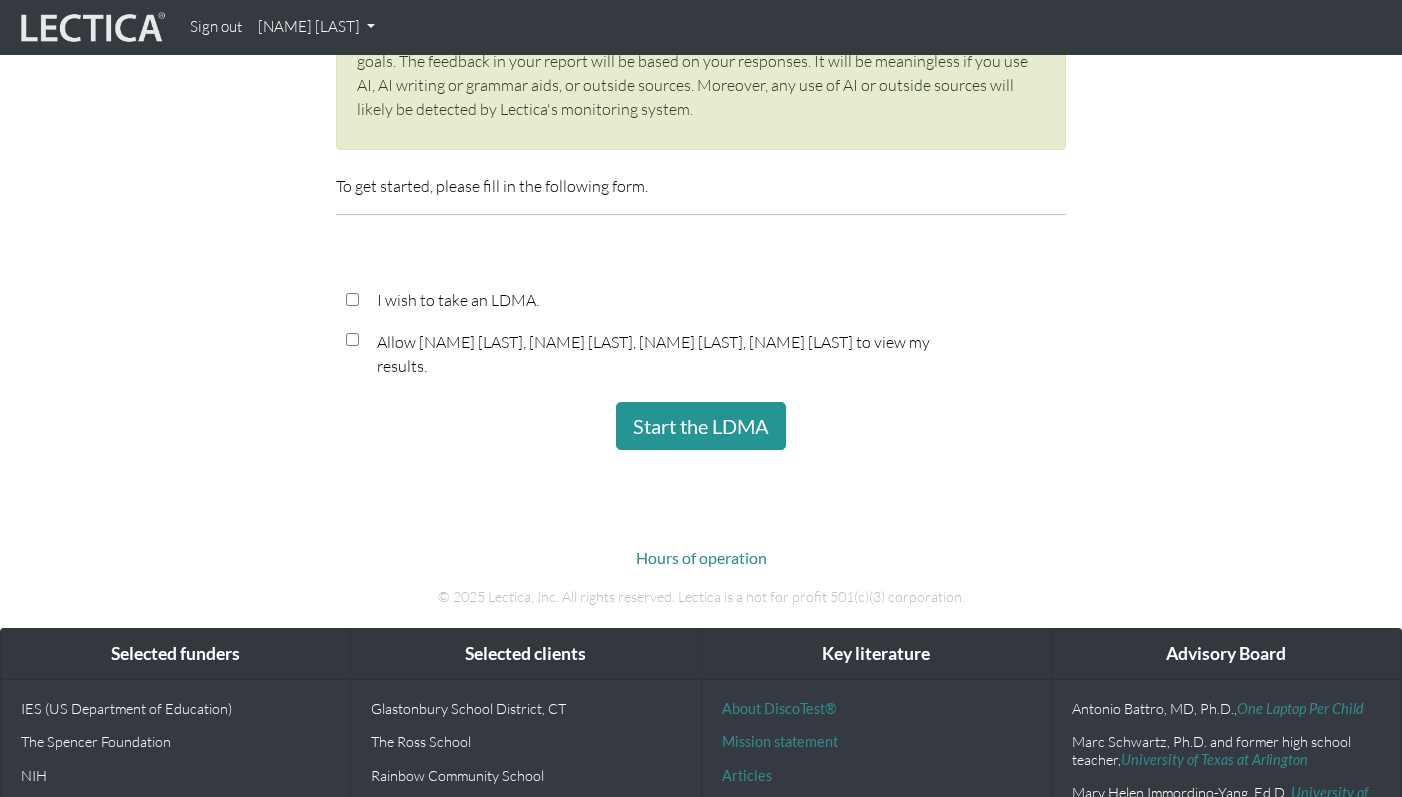 click on "I wish to take an LDMA." at bounding box center [352, 299] 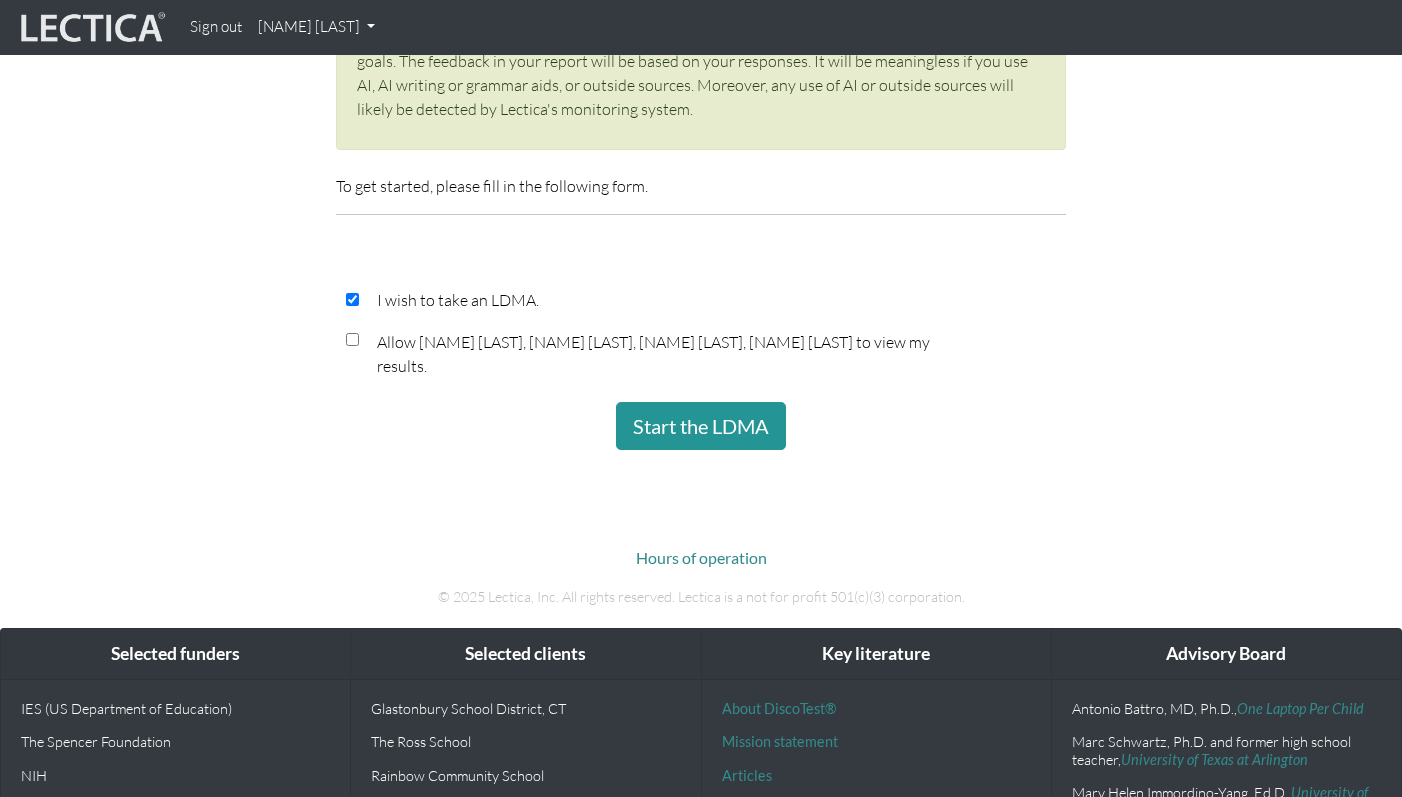 click at bounding box center (352, 339) 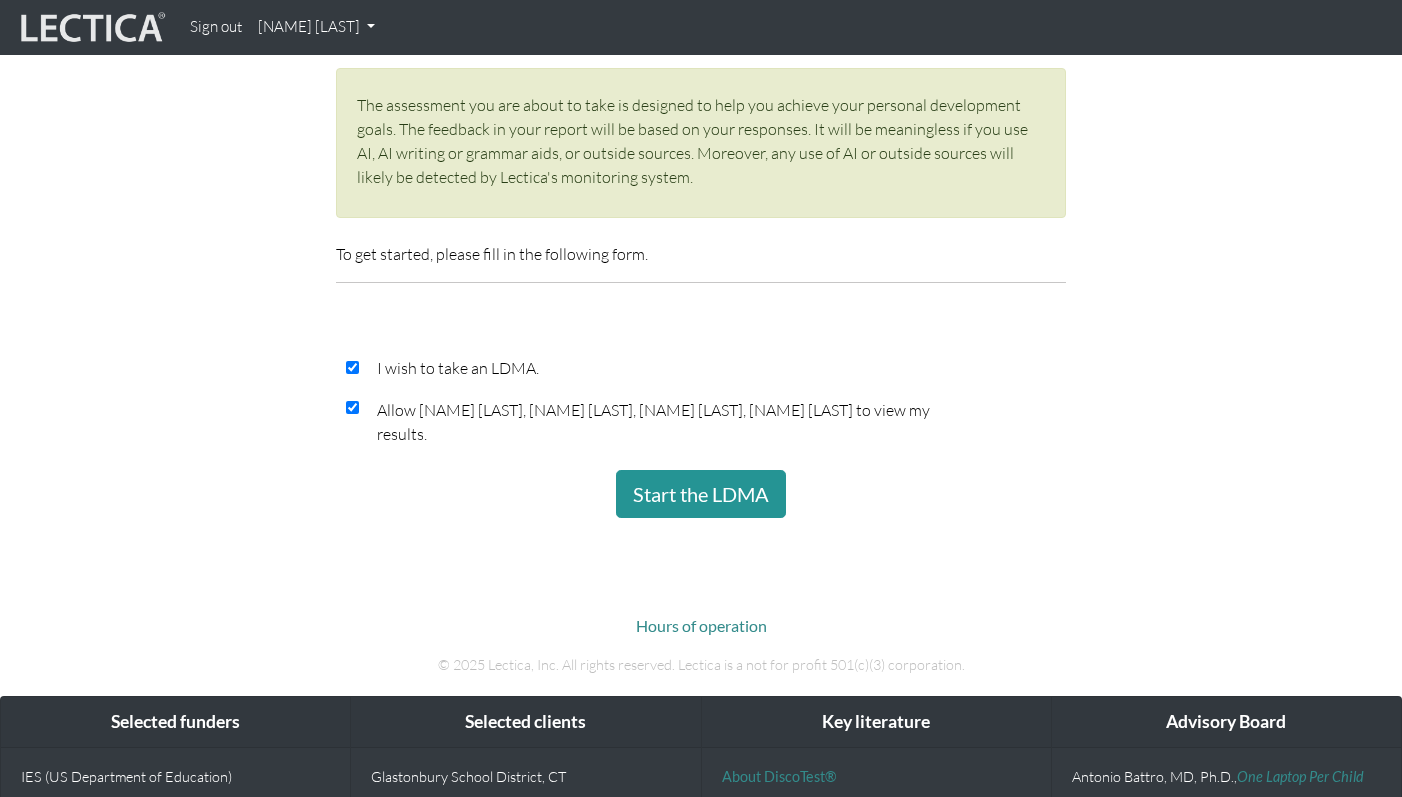scroll, scrollTop: 322, scrollLeft: 0, axis: vertical 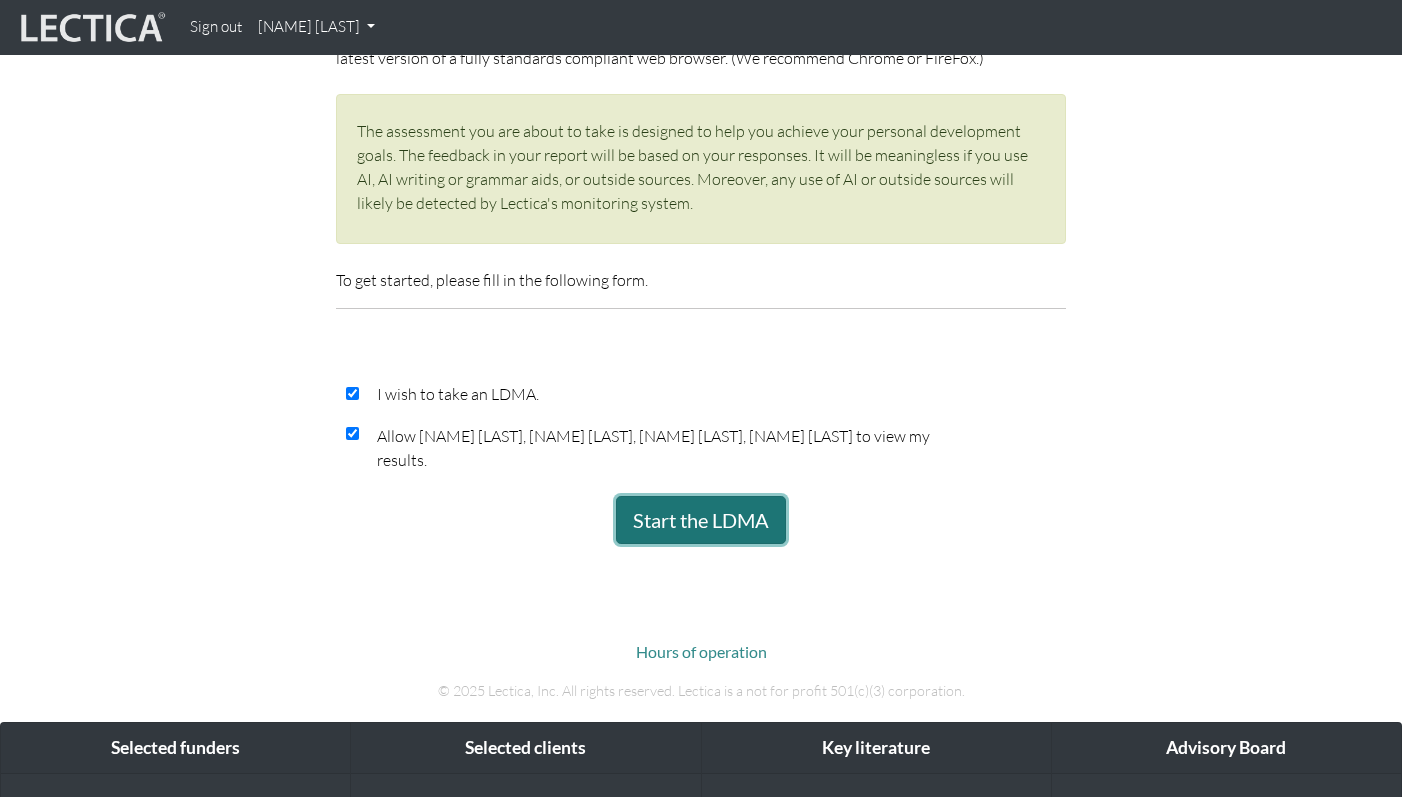 click on "Start the LDMA" at bounding box center (701, 520) 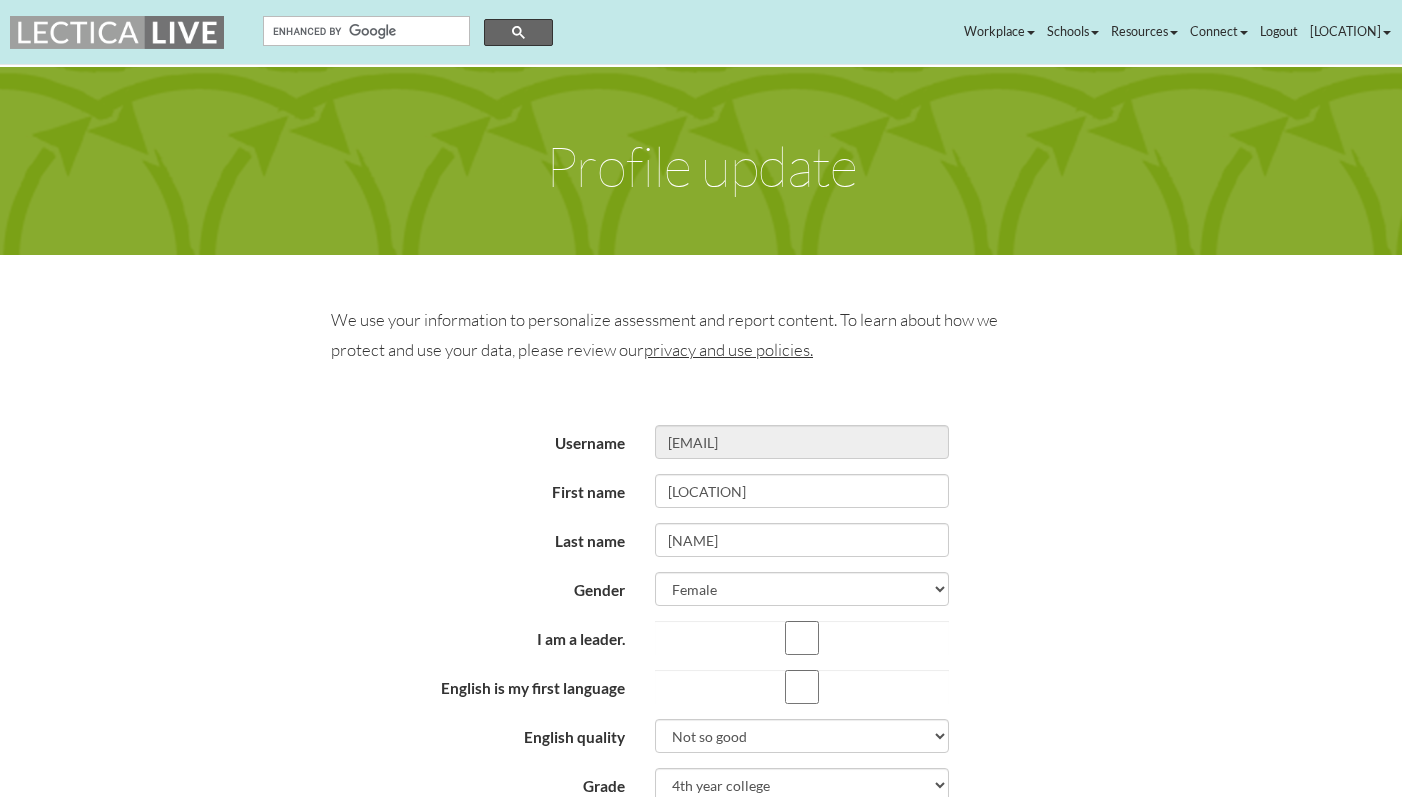 scroll, scrollTop: 312, scrollLeft: 0, axis: vertical 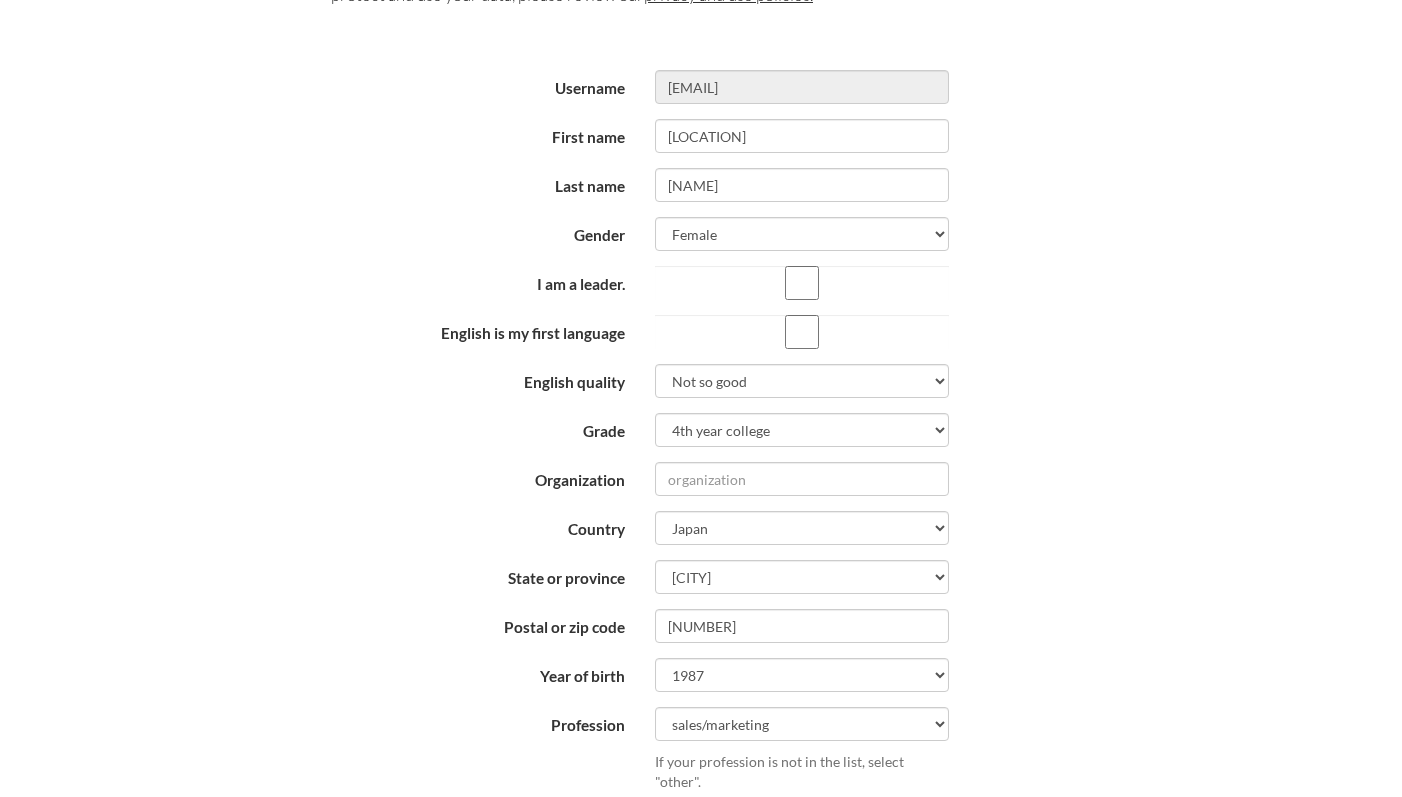 click on "Username
fjtayk33@example.com
First name
[NAME]
Last name
[NAME]
Gender
Male
Female
Binary
Non-binary
Opt out
I am a leader." at bounding box center (686, 533) 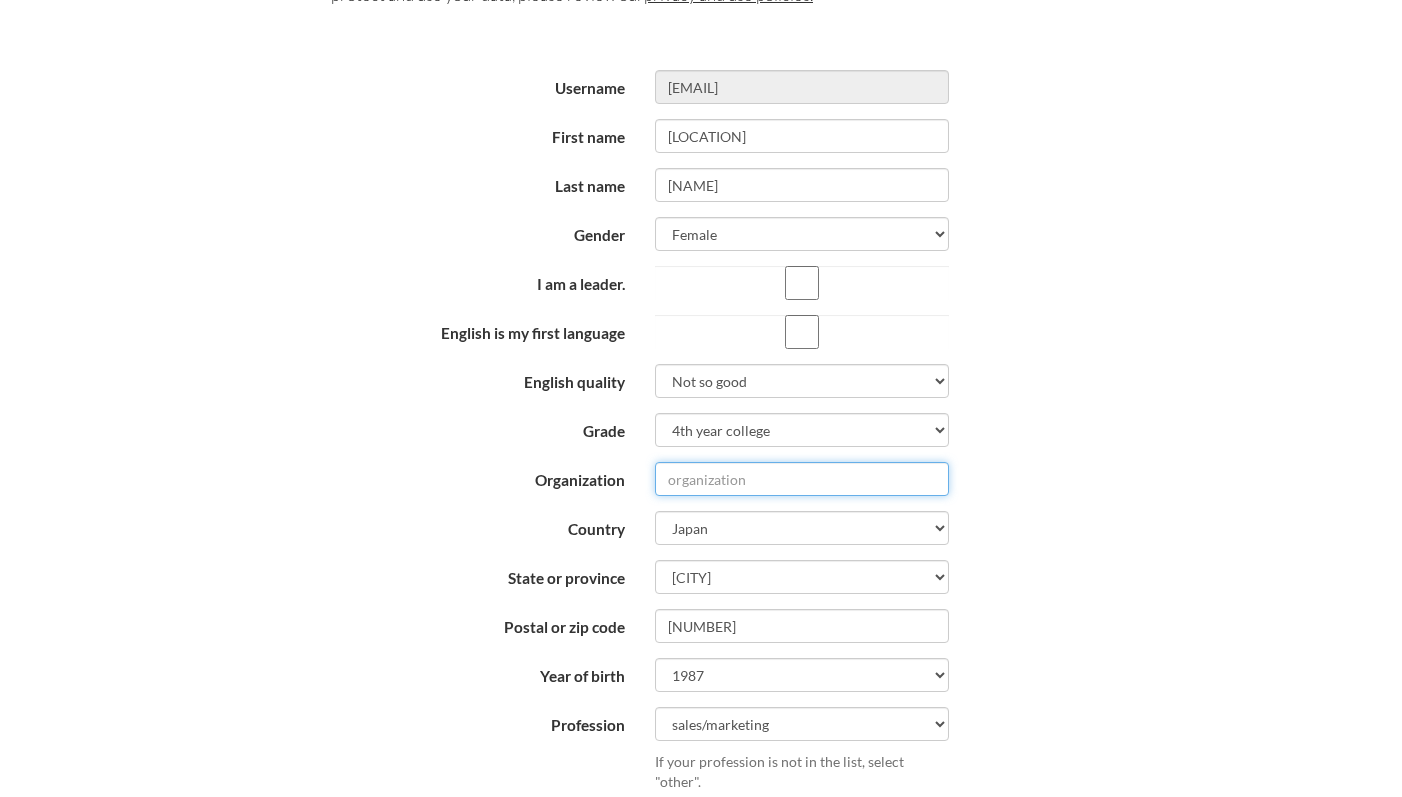 click on "Organization" at bounding box center (802, 479) 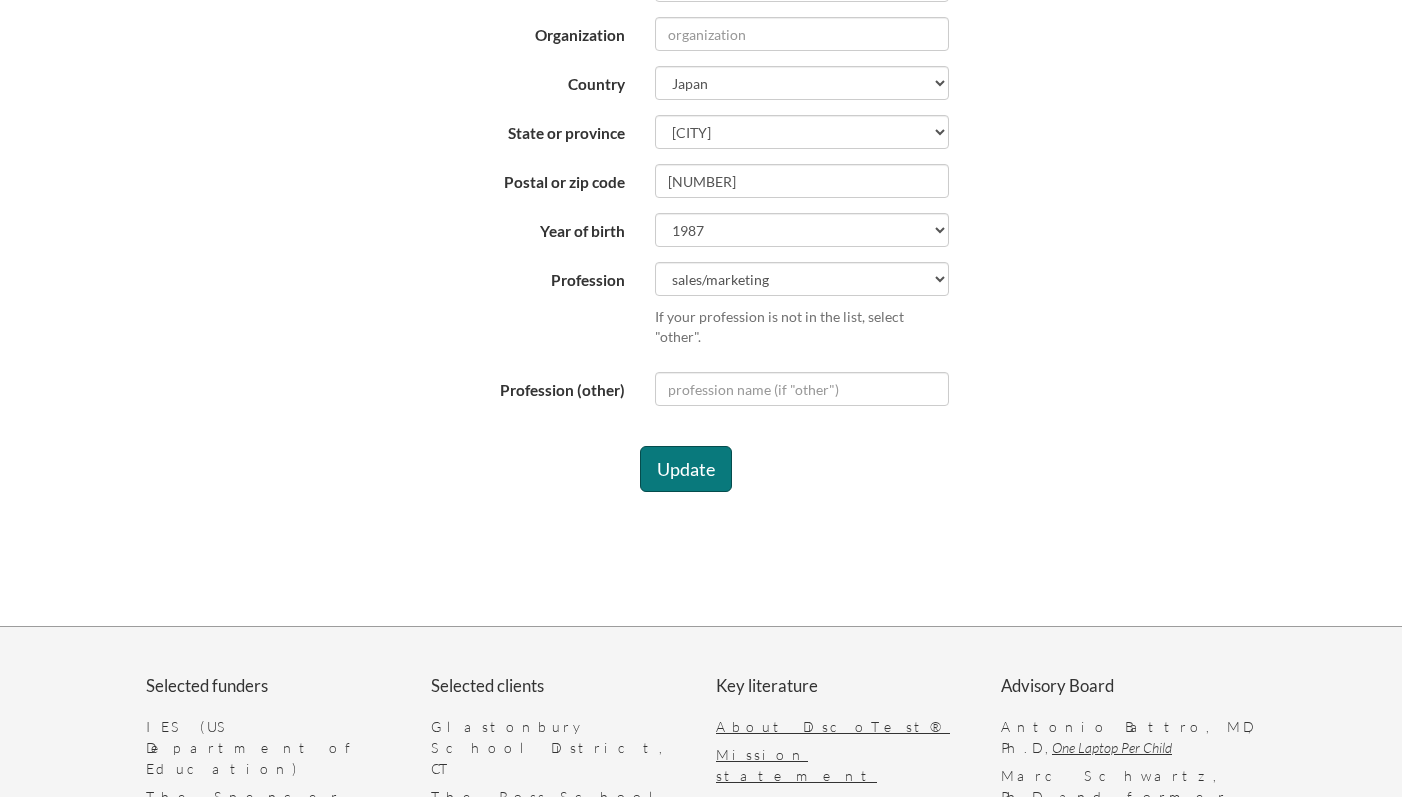 scroll, scrollTop: 853, scrollLeft: 0, axis: vertical 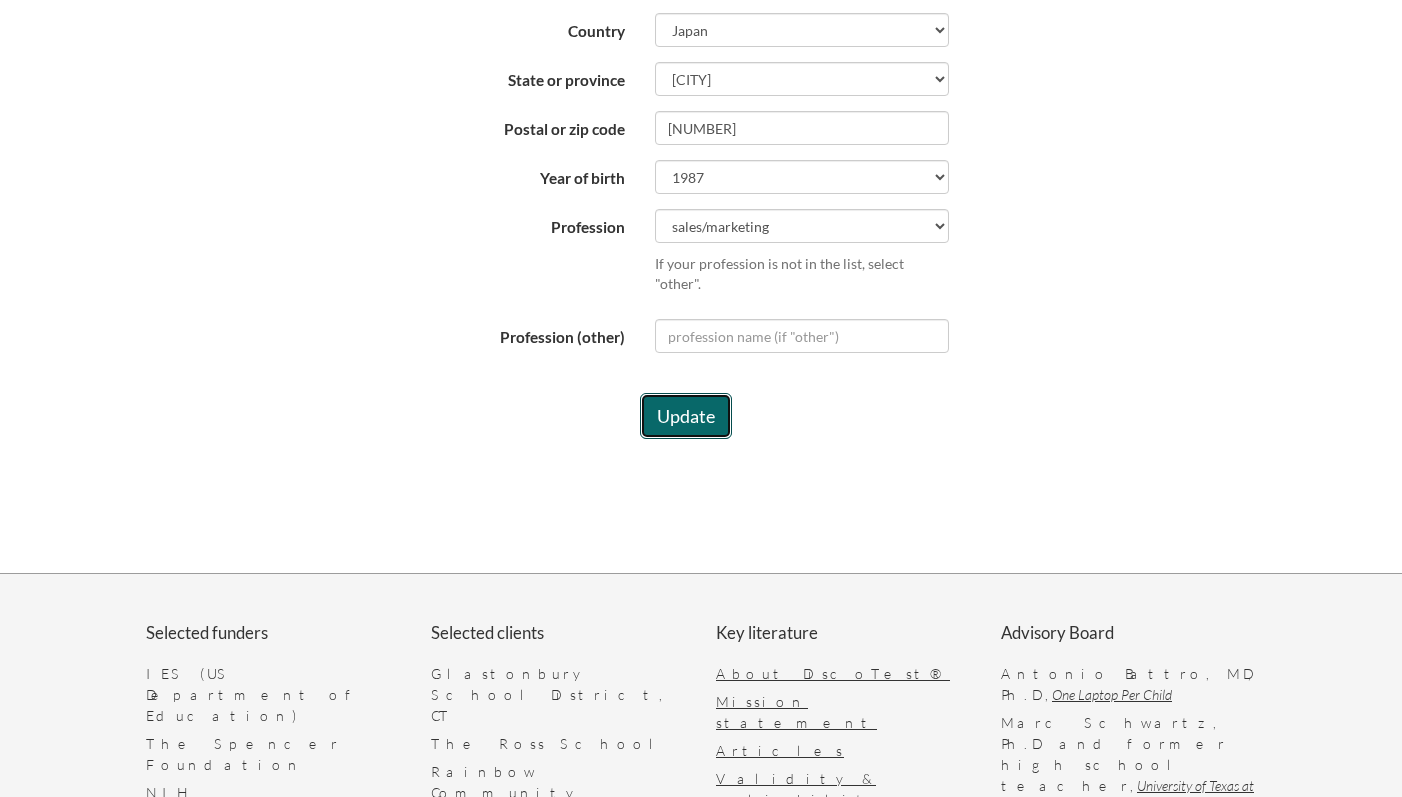 click on "Update" at bounding box center [686, 416] 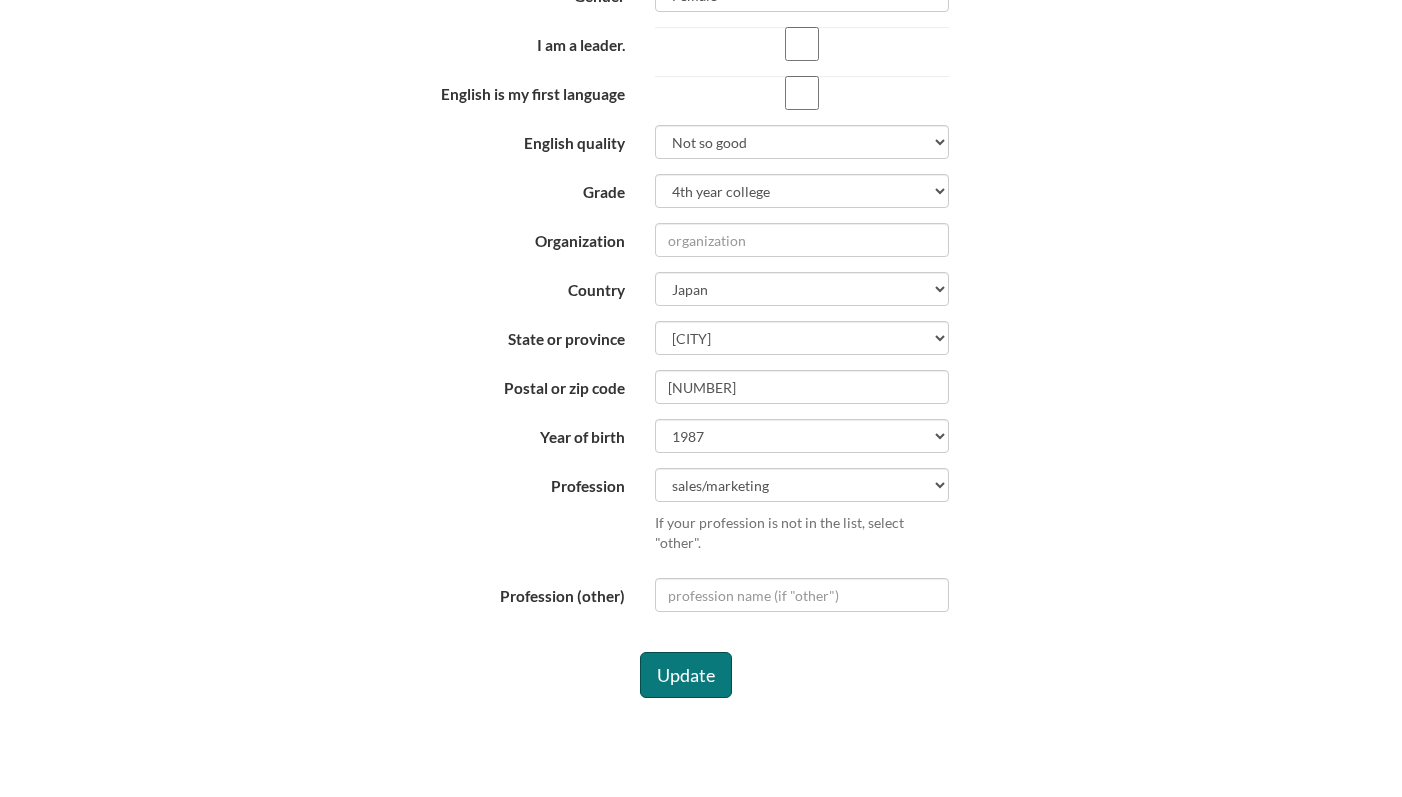 scroll, scrollTop: 525, scrollLeft: 0, axis: vertical 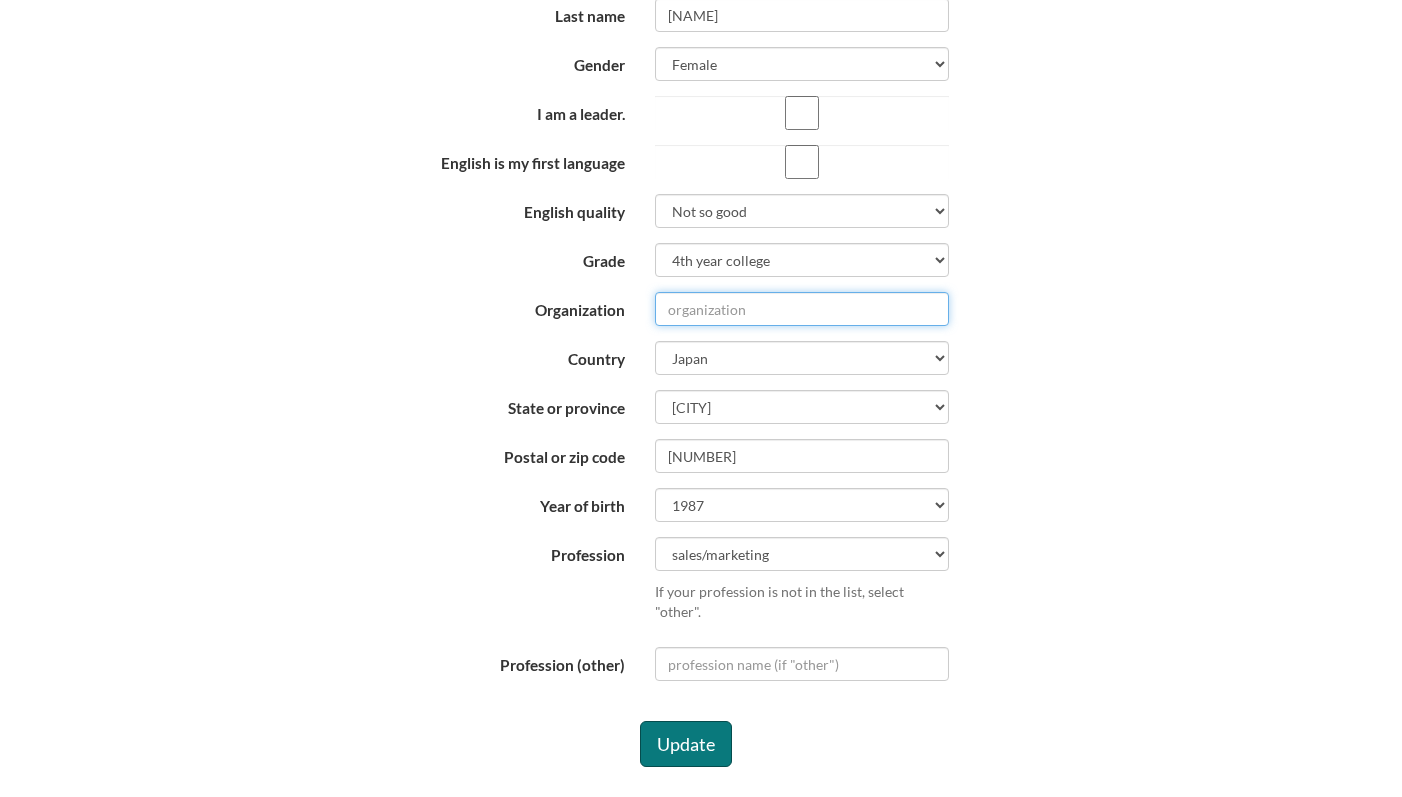 click on "Organization" at bounding box center (802, 309) 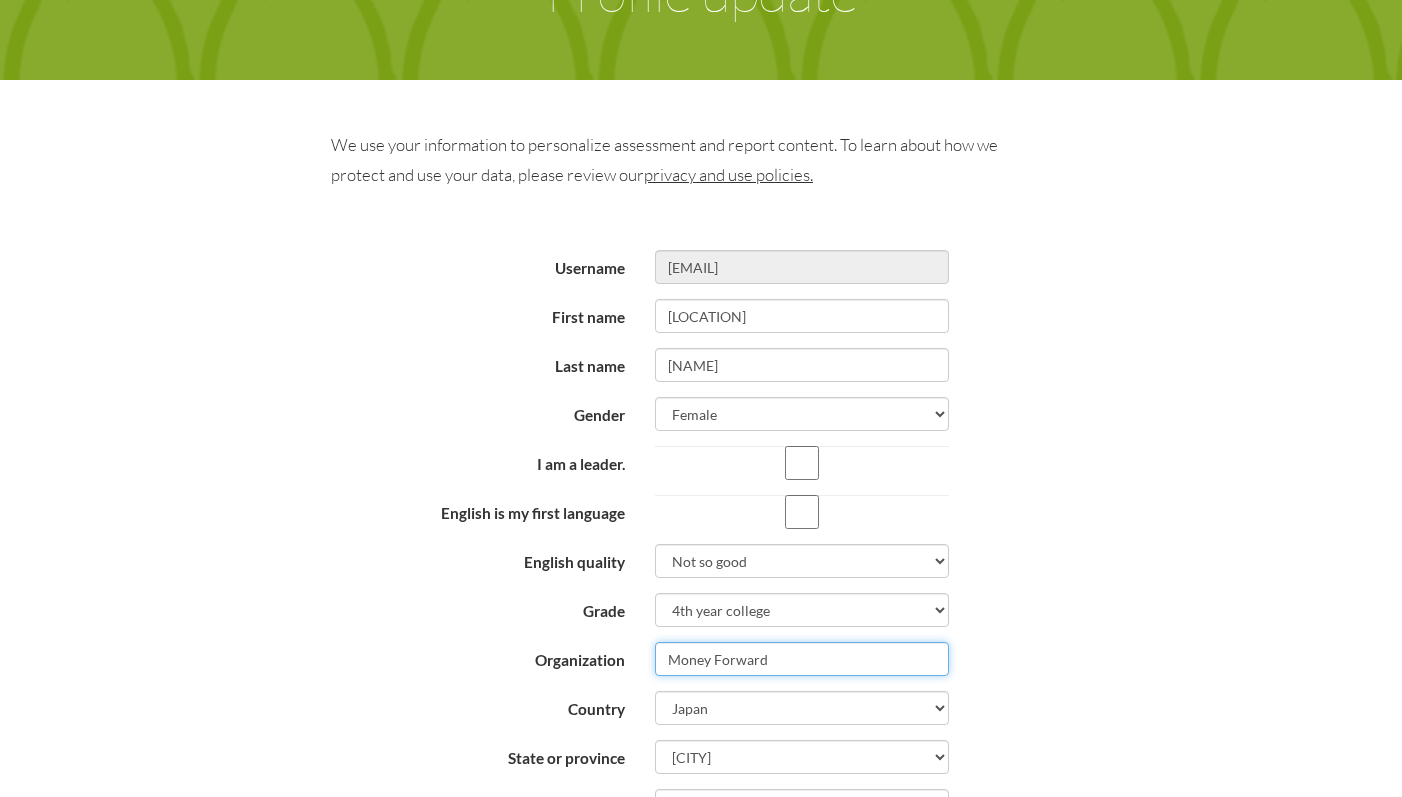 scroll, scrollTop: 167, scrollLeft: 0, axis: vertical 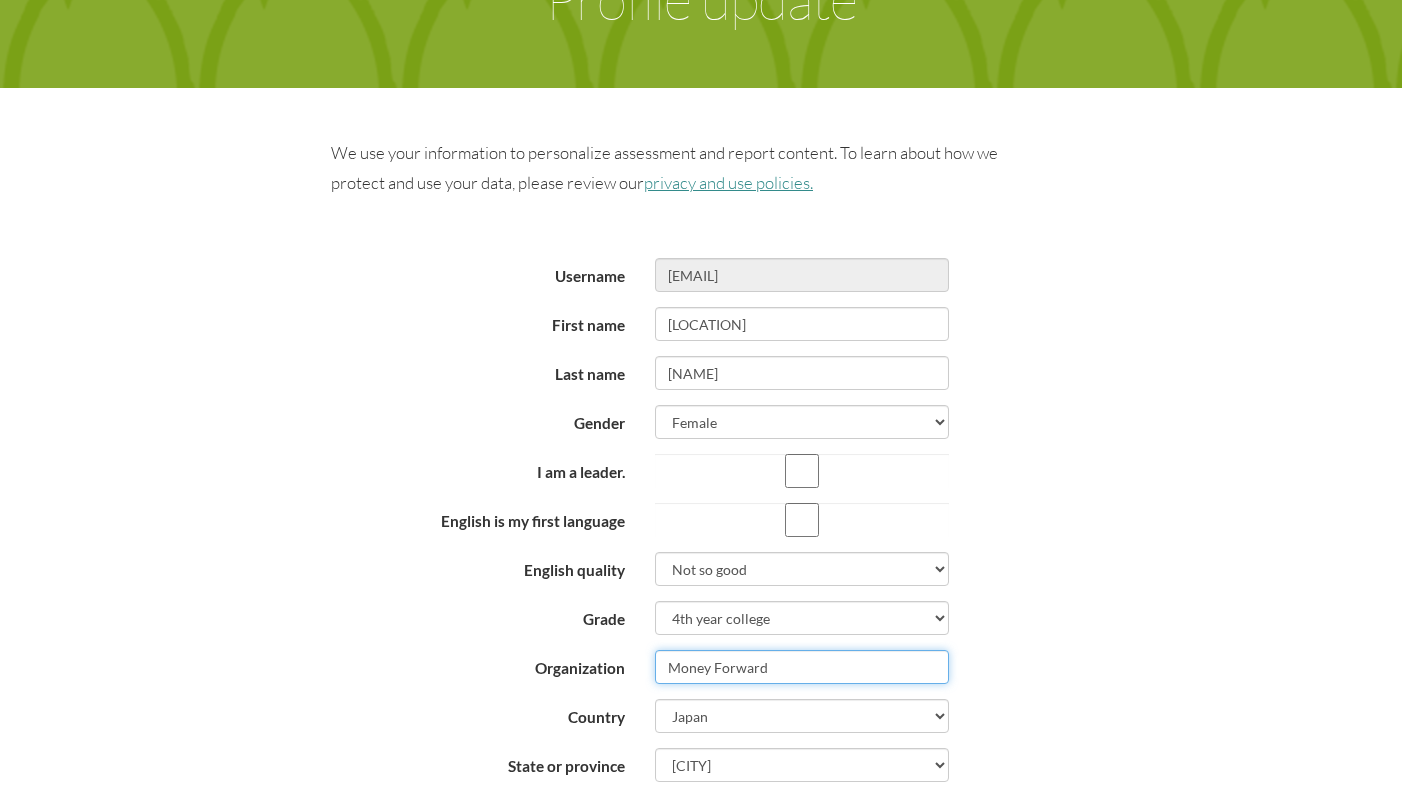 type on "Money Forward" 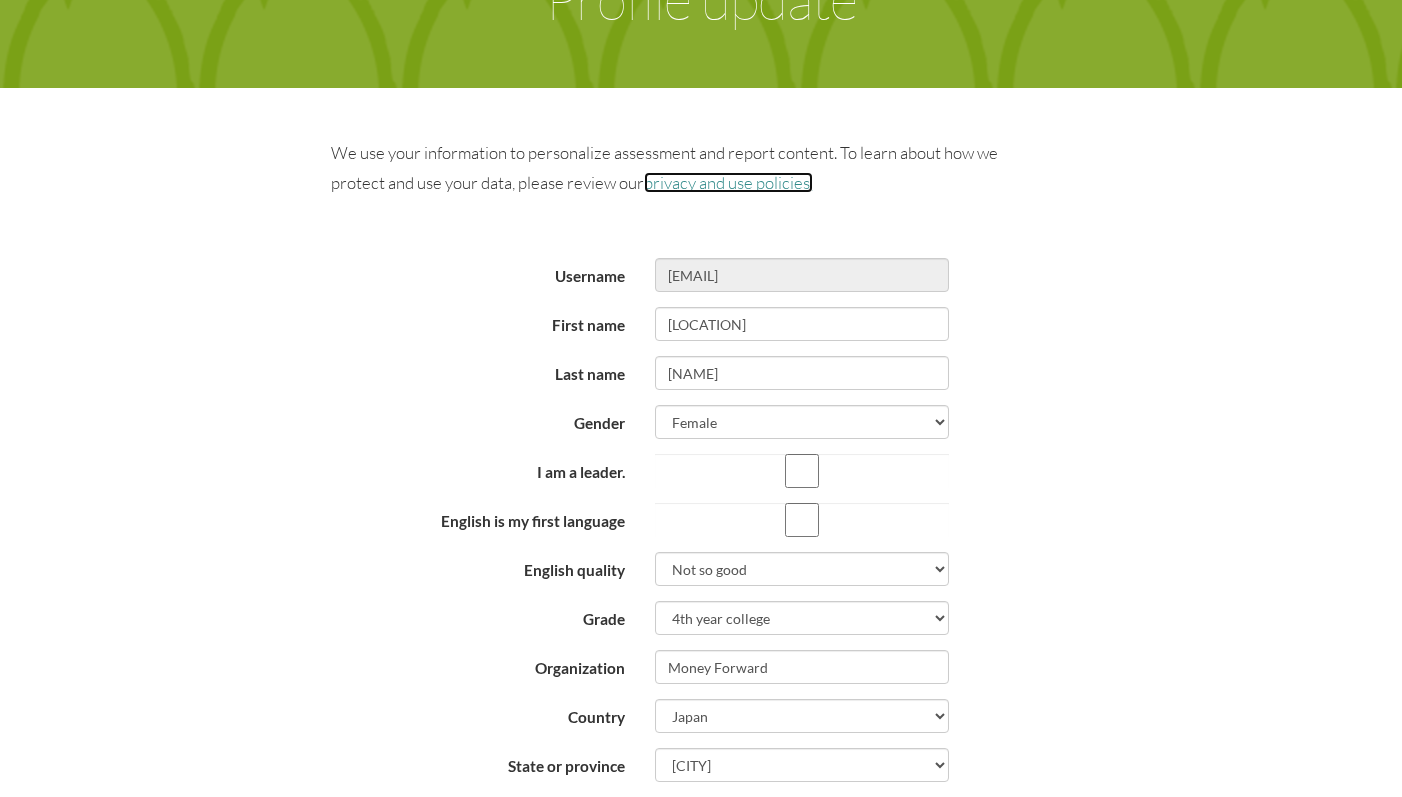 click on "privacy and use policies." at bounding box center [728, 182] 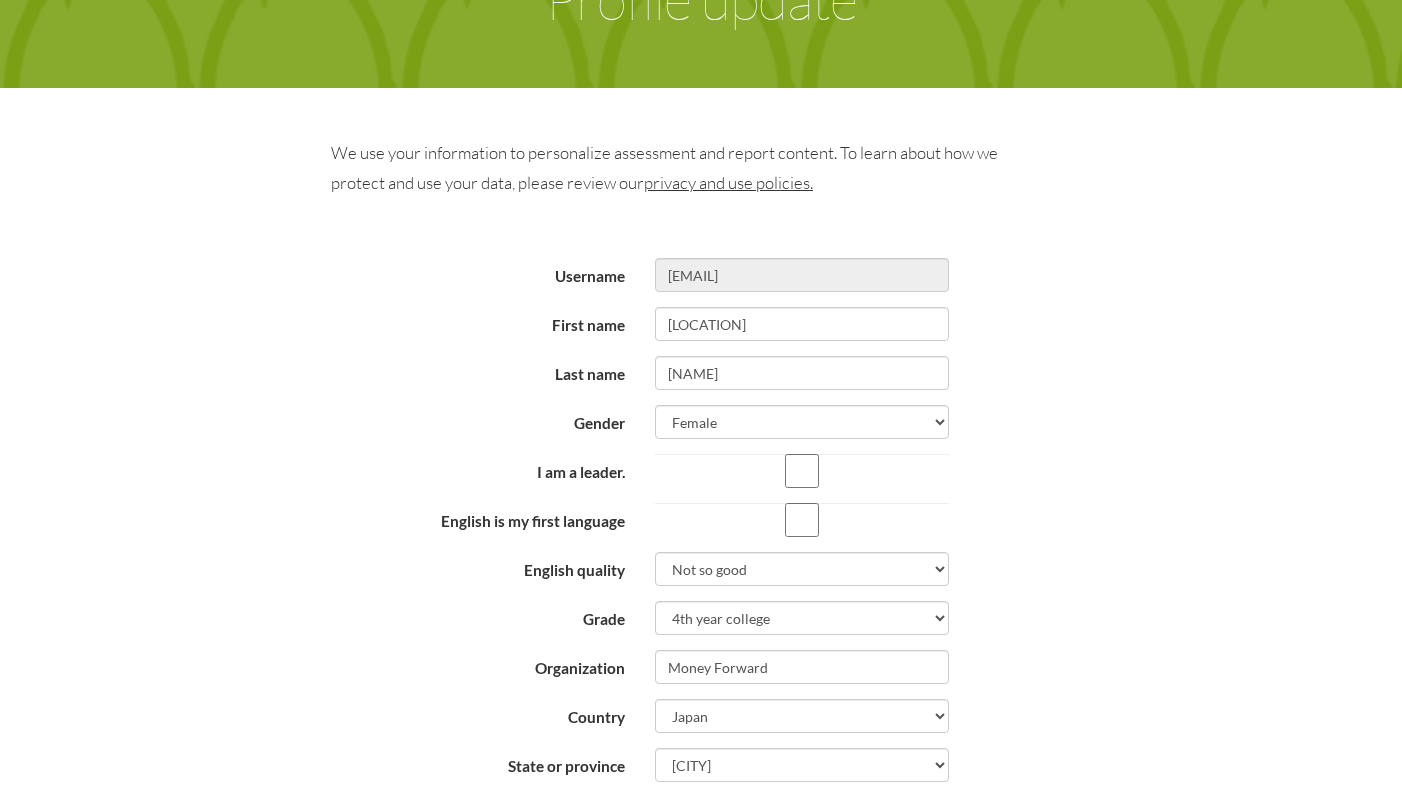 scroll, scrollTop: 624, scrollLeft: 0, axis: vertical 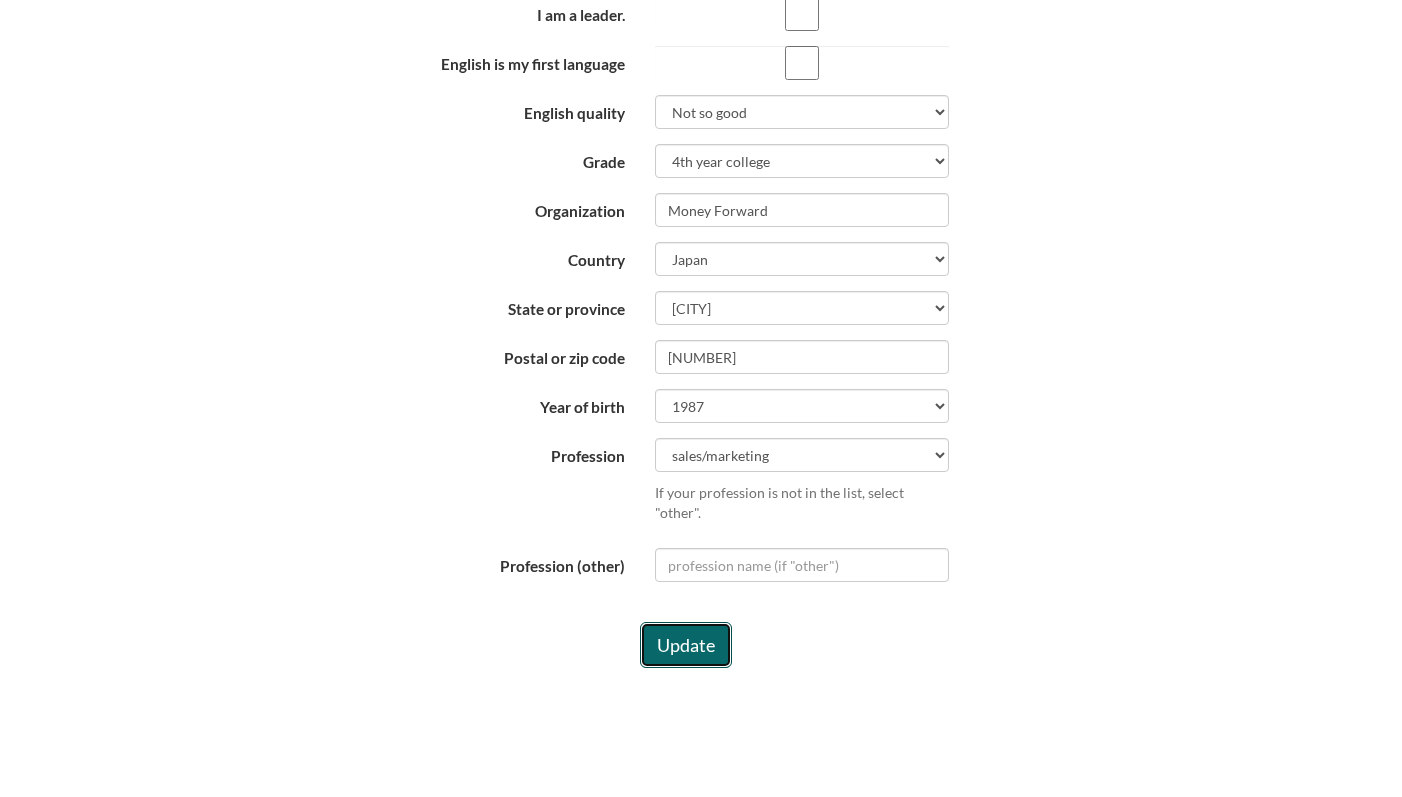 click on "Update" at bounding box center [686, 645] 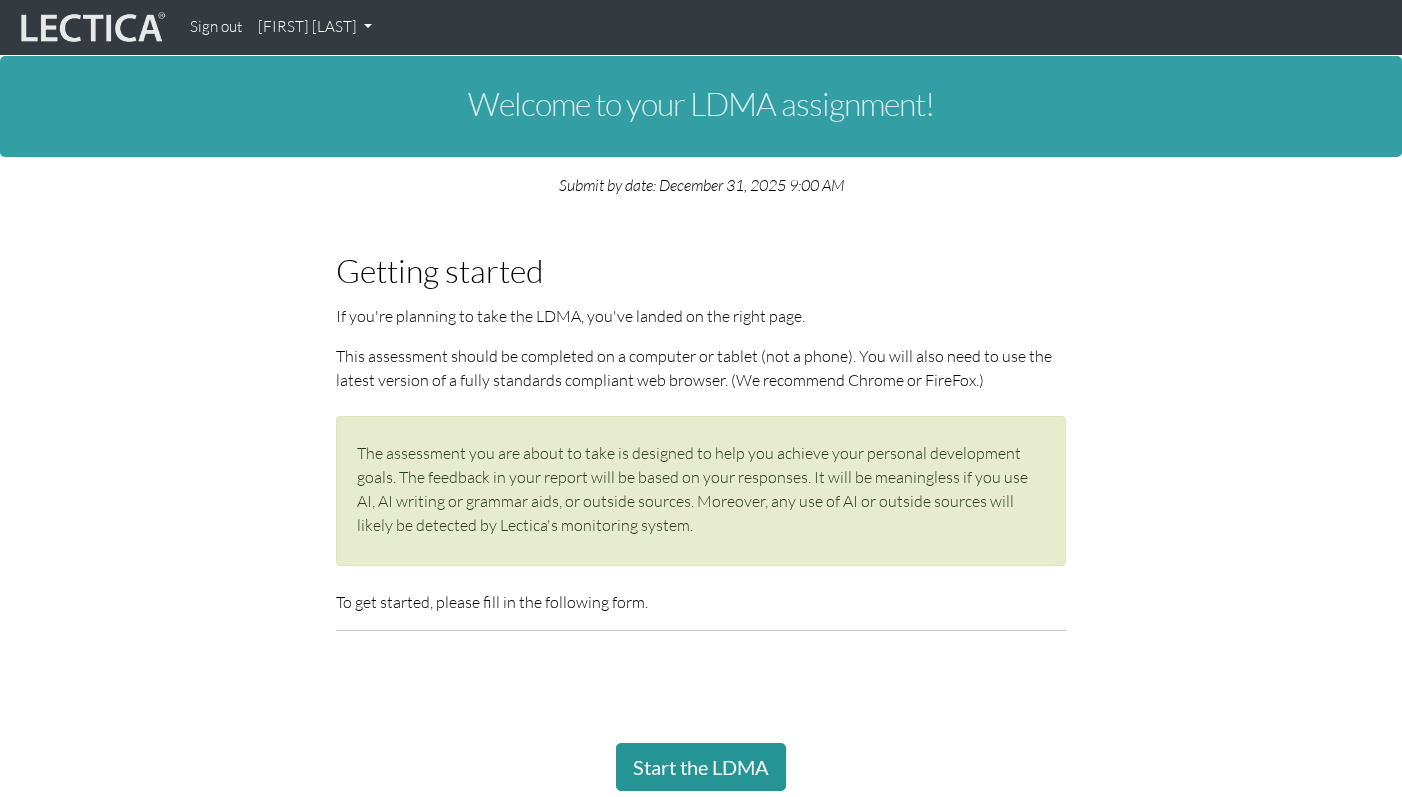 scroll, scrollTop: 119, scrollLeft: 0, axis: vertical 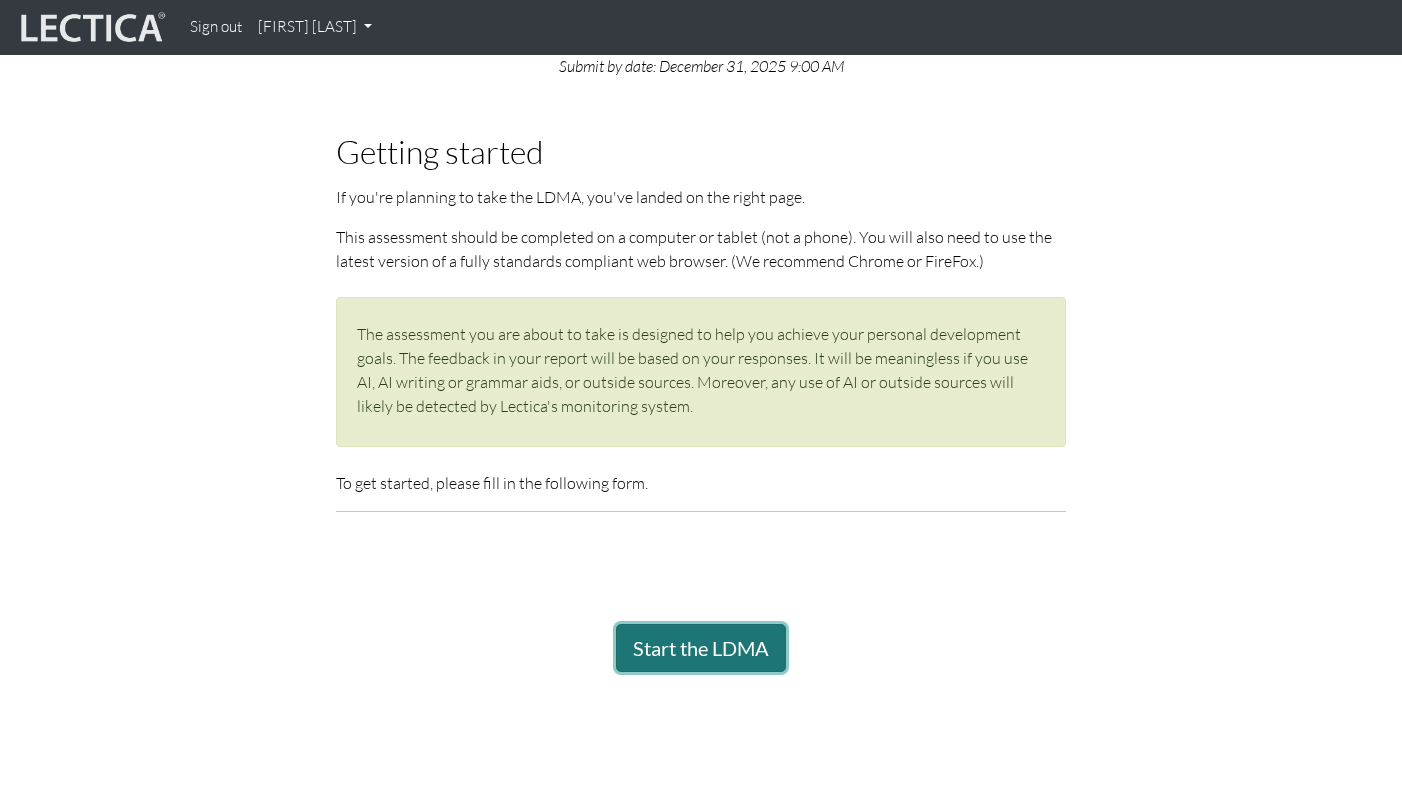 click on "Start the LDMA" at bounding box center [701, 648] 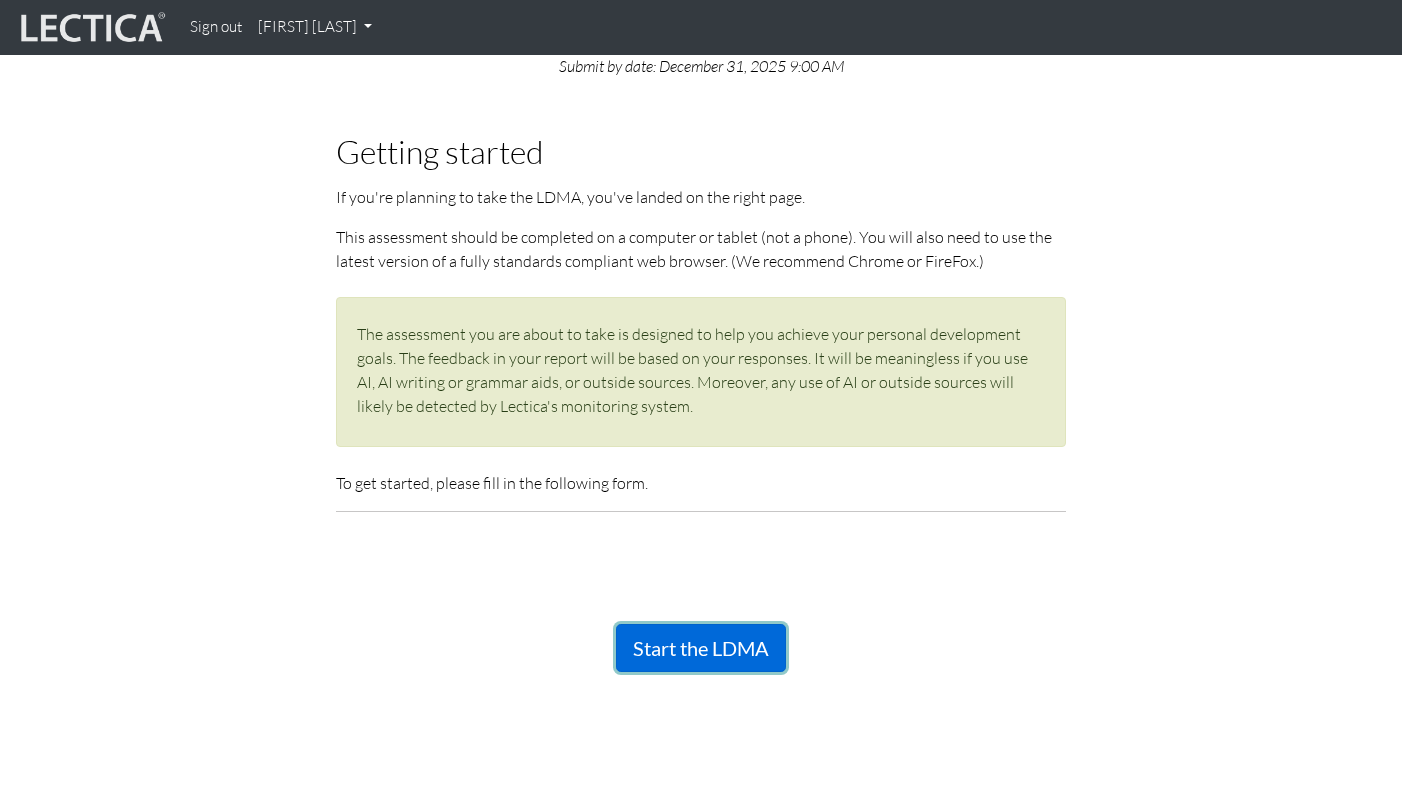 scroll, scrollTop: 0, scrollLeft: 0, axis: both 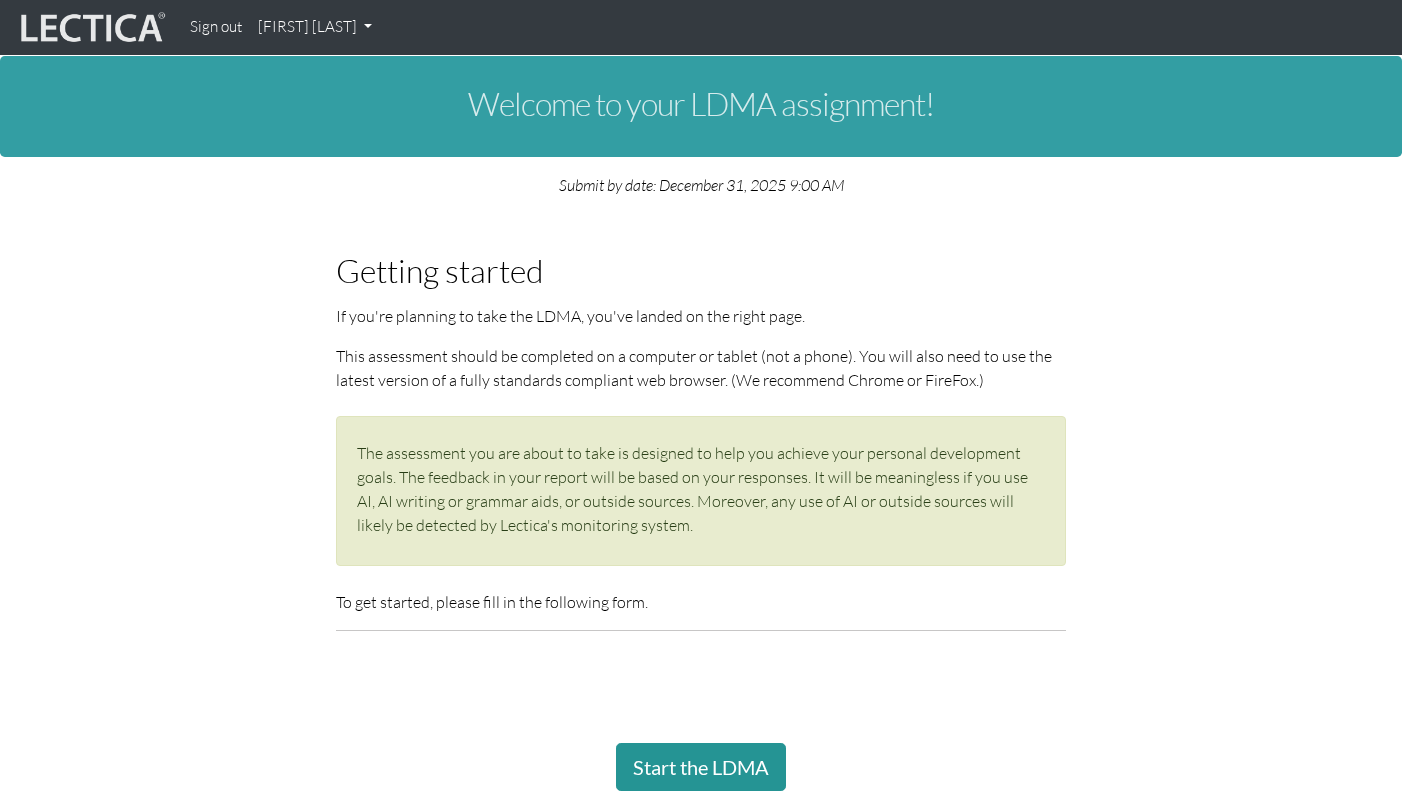 click on "To get started, please fill in the following form." at bounding box center [701, 602] 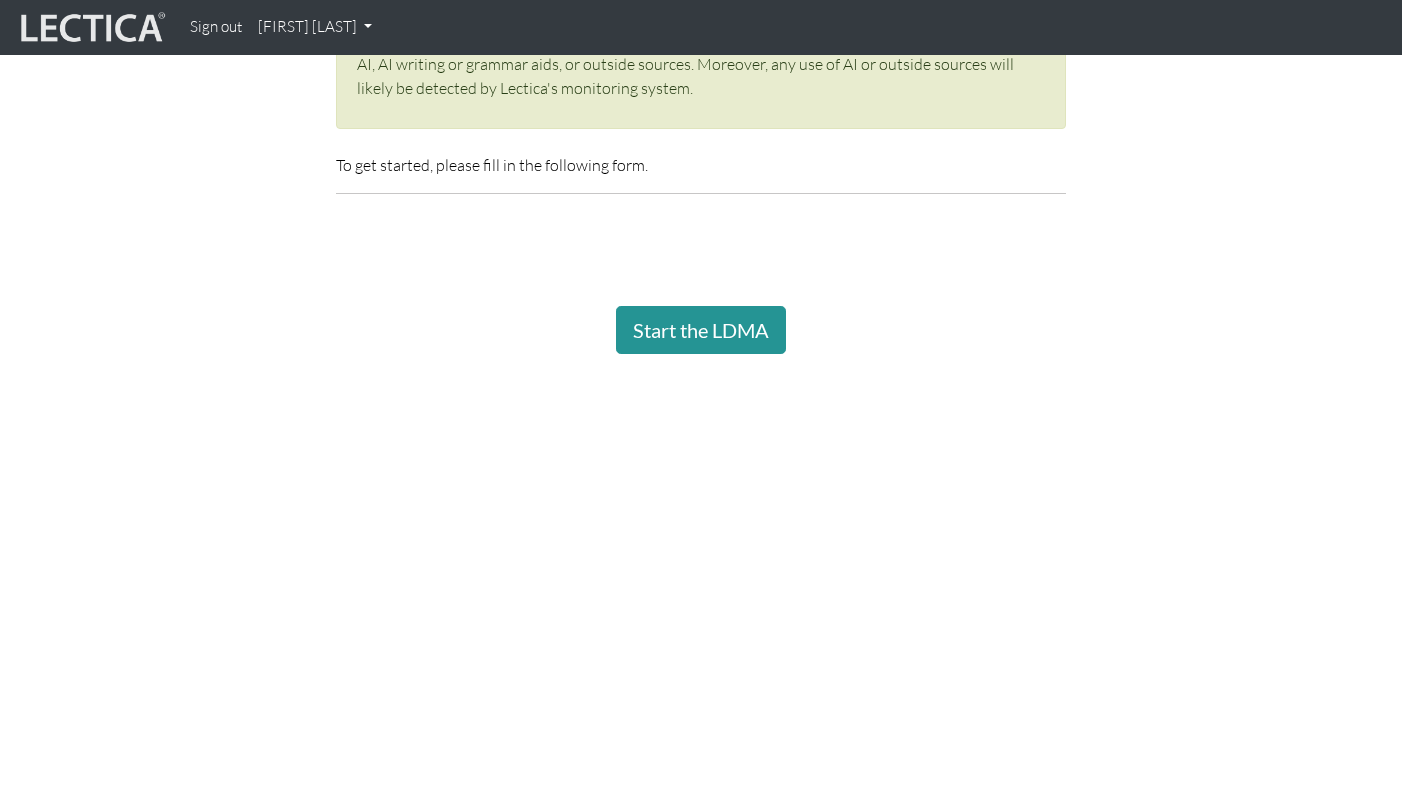 scroll, scrollTop: 238, scrollLeft: 0, axis: vertical 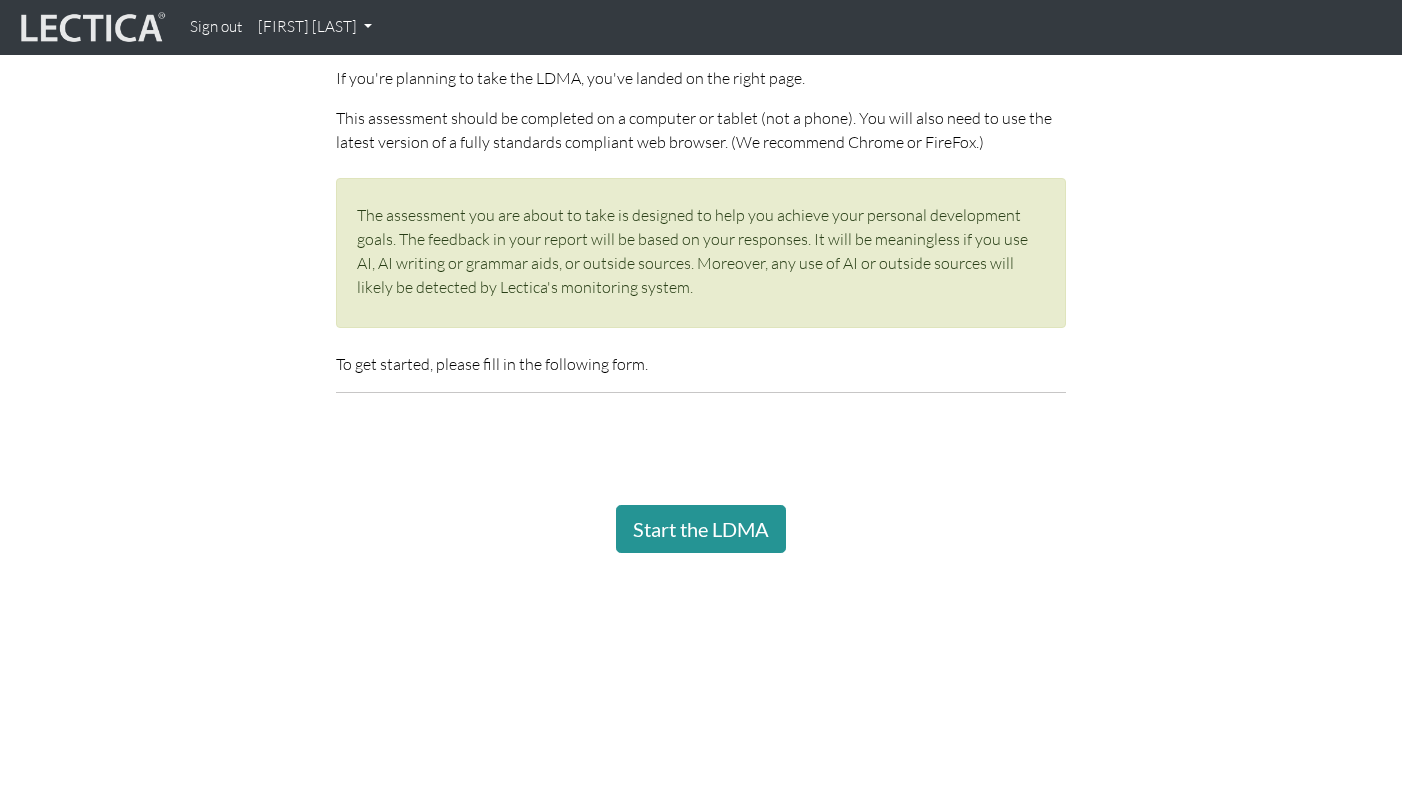 click on "Submit by date: [DATE] [TIME]" at bounding box center (701, 421) 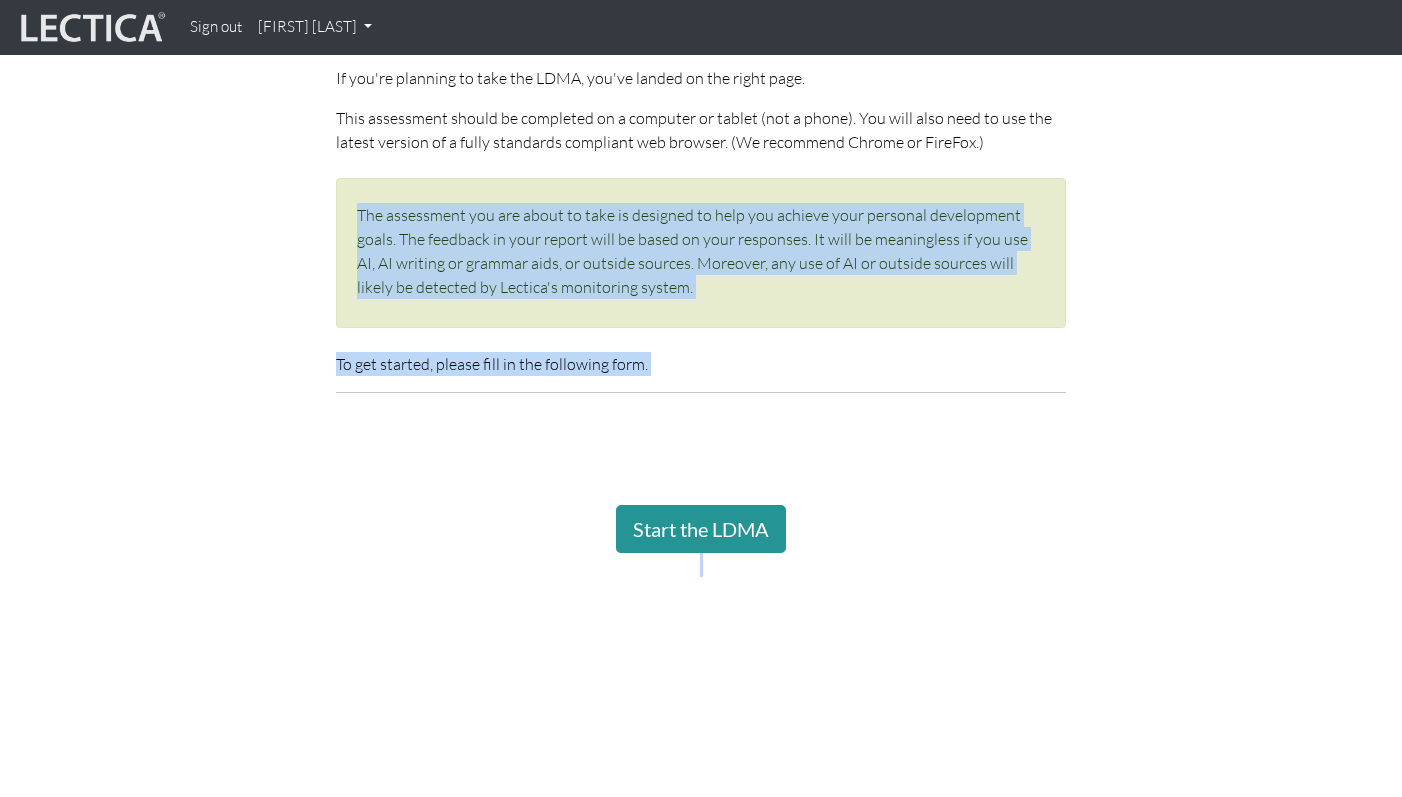 drag, startPoint x: 284, startPoint y: 207, endPoint x: 1230, endPoint y: 706, distance: 1069.5405 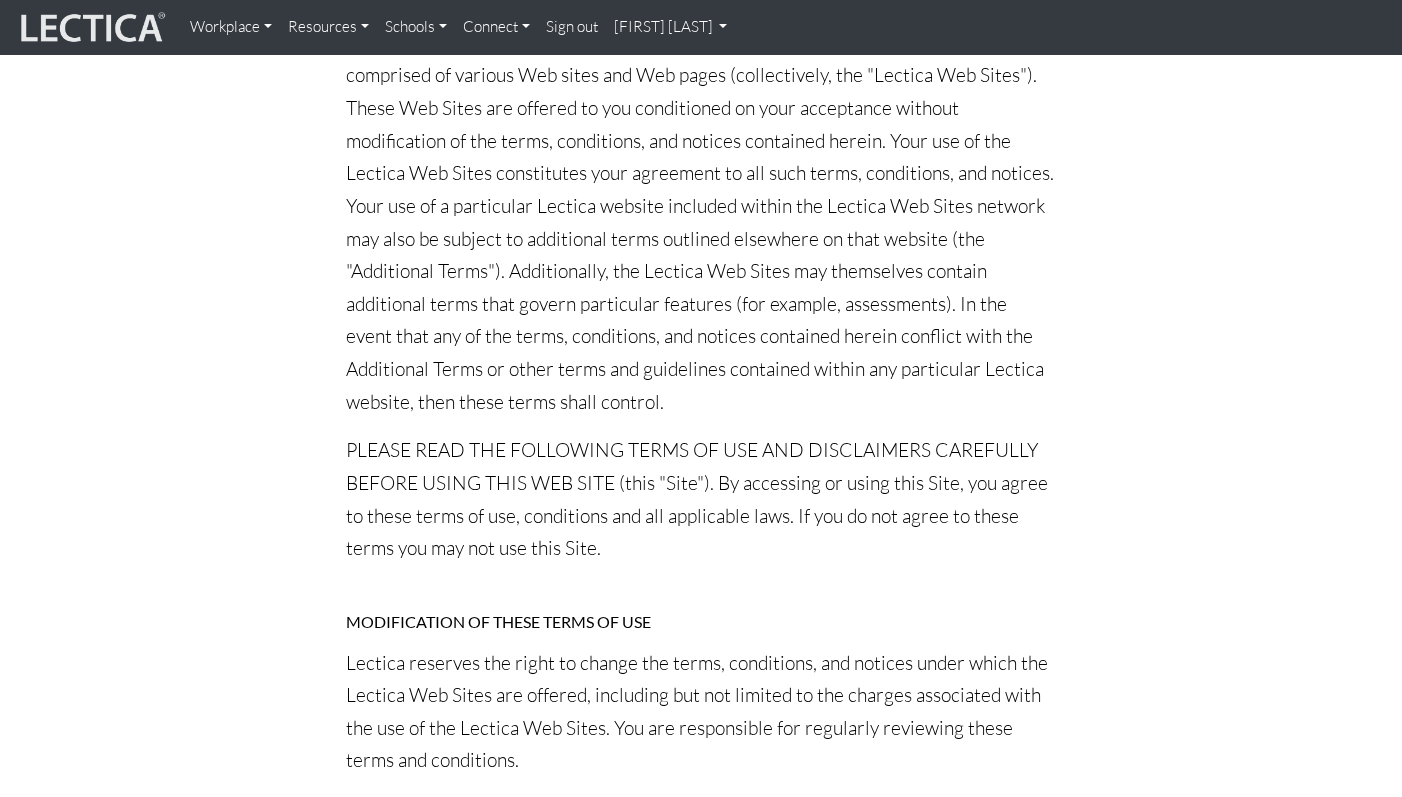 scroll, scrollTop: 5095, scrollLeft: 0, axis: vertical 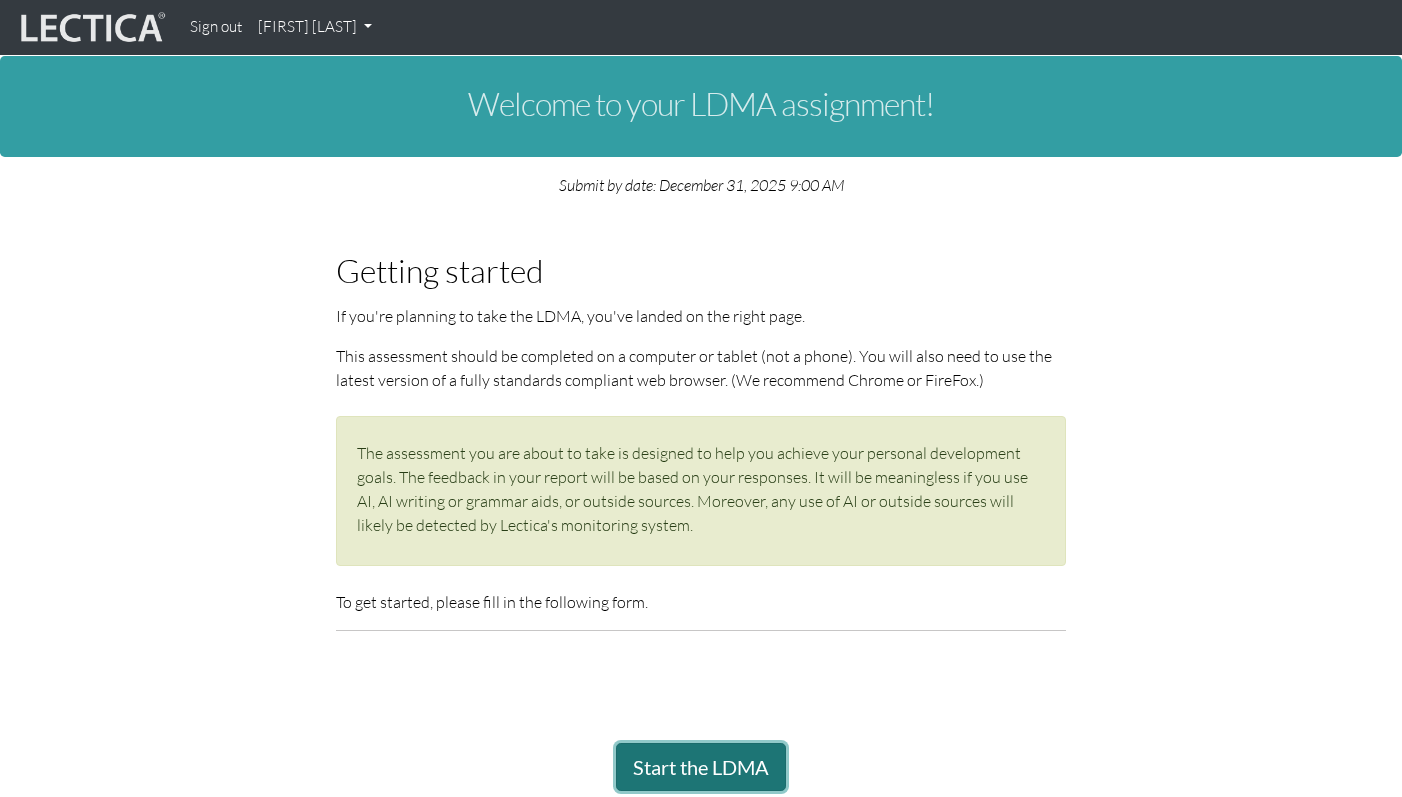 click on "Start the LDMA" at bounding box center (701, 767) 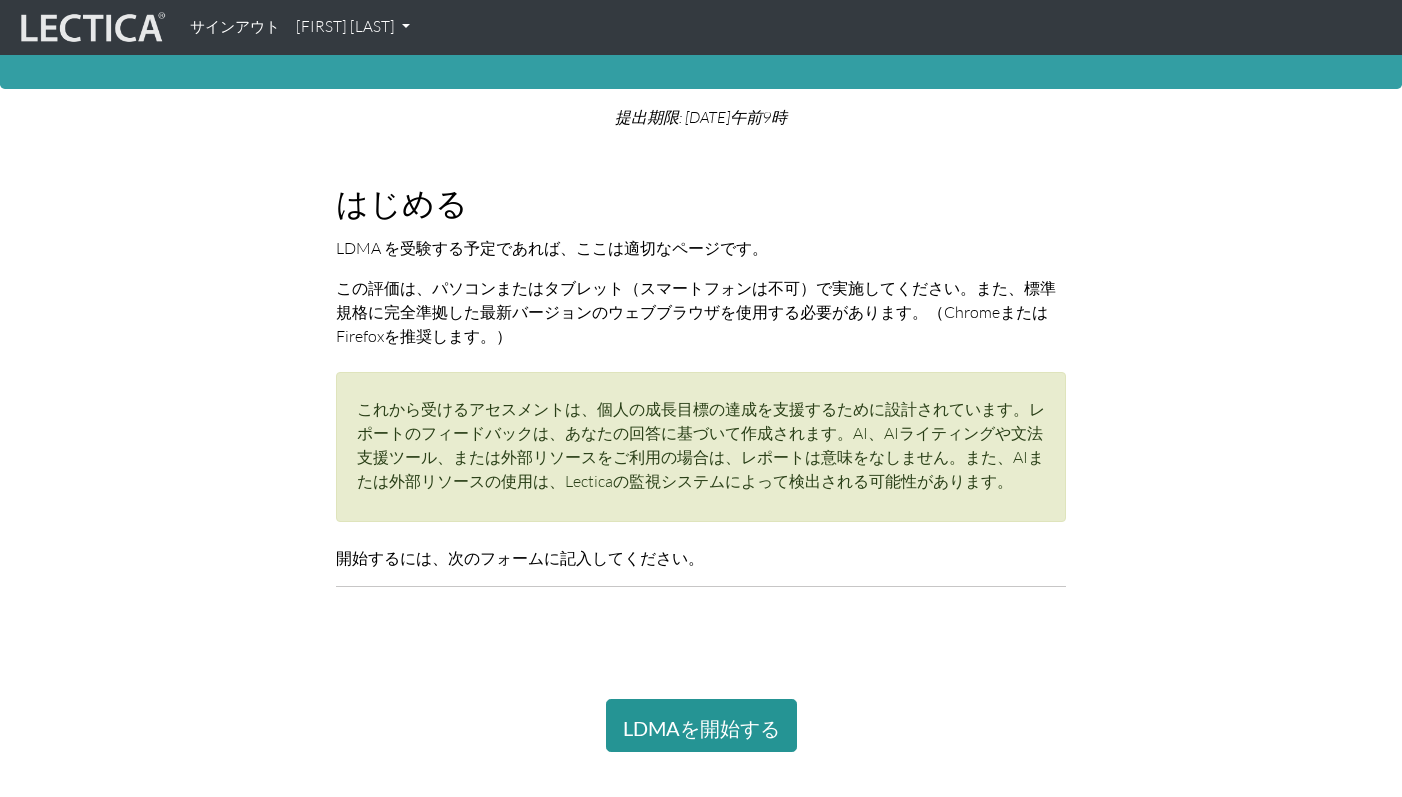 scroll, scrollTop: 154, scrollLeft: 0, axis: vertical 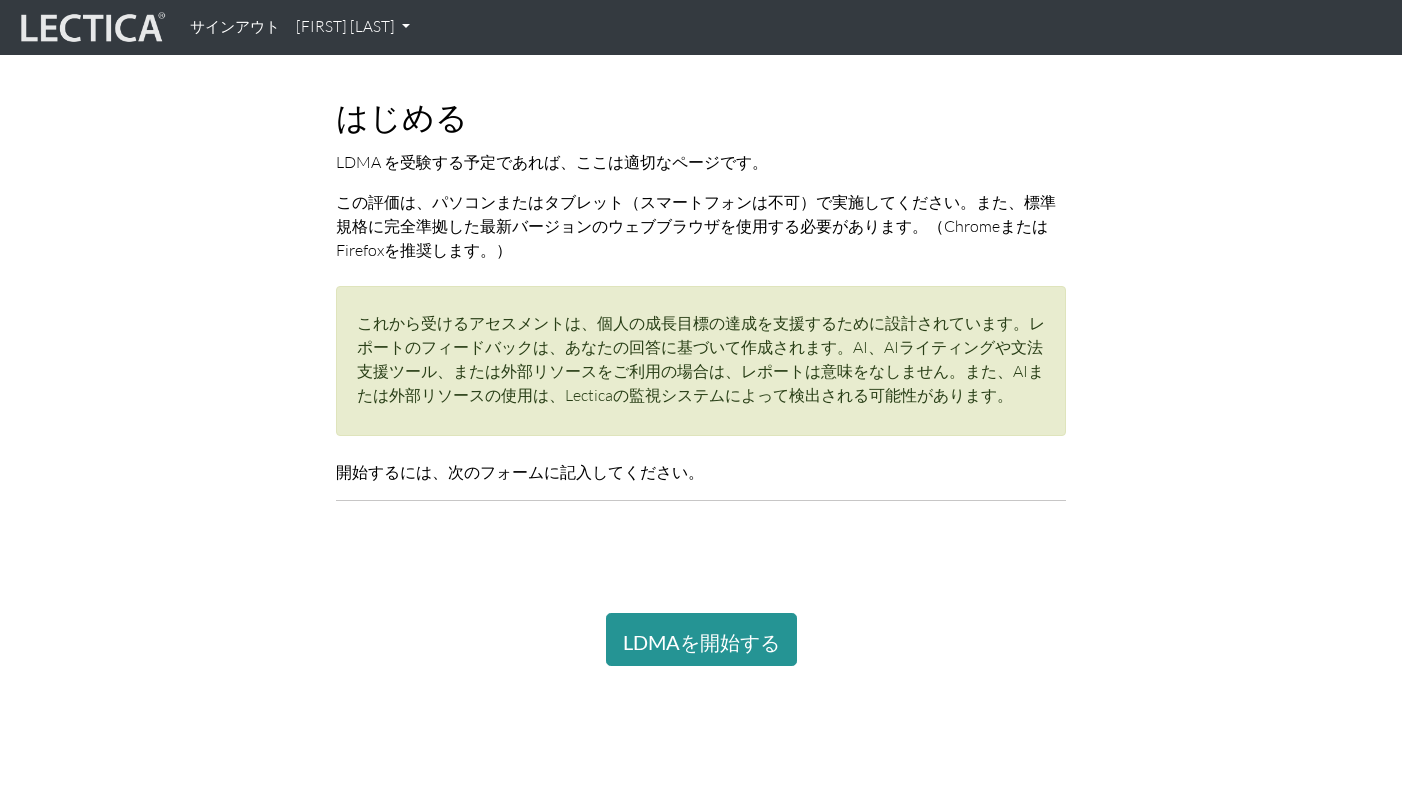 click on "開始するには、次のフォームに記入してください。" at bounding box center [552, 162] 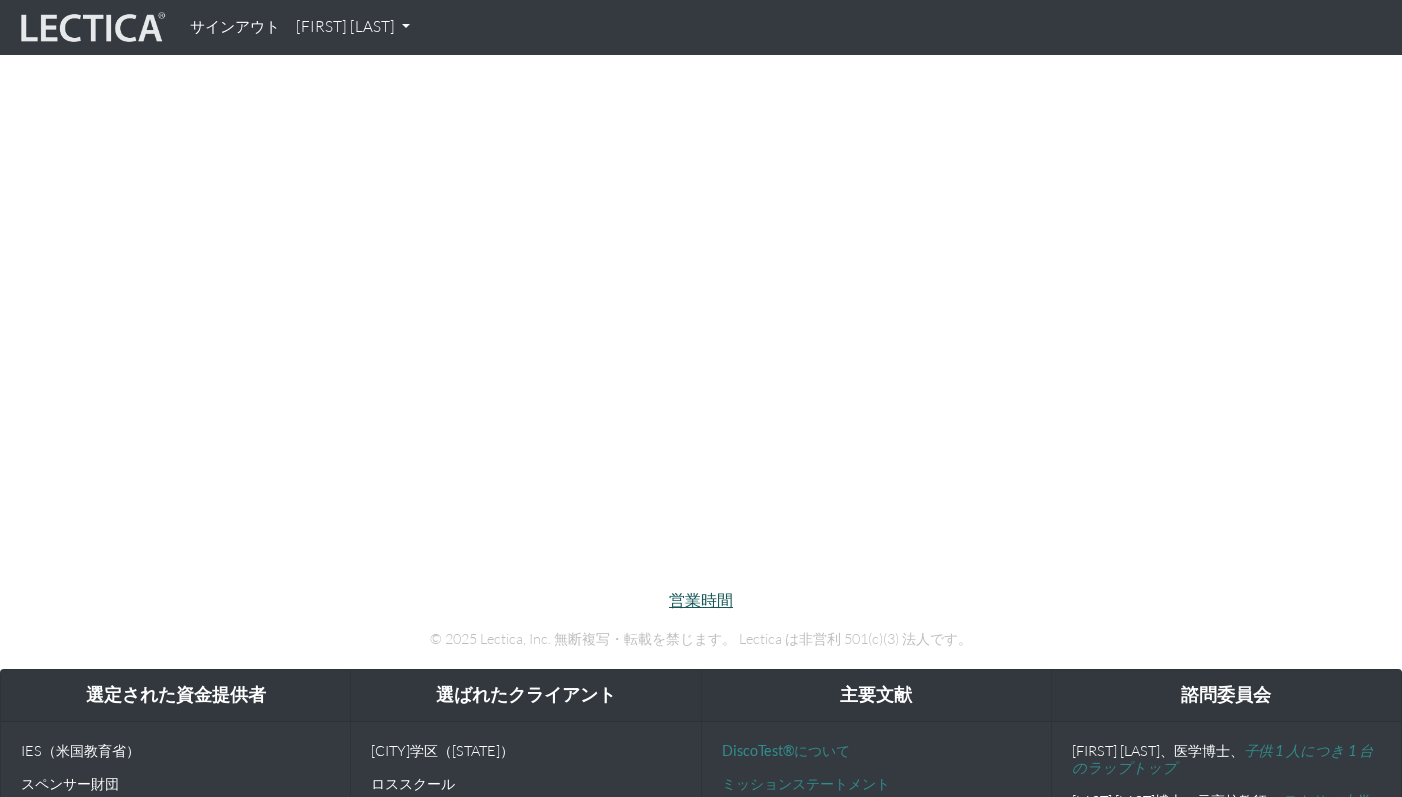 scroll, scrollTop: 770, scrollLeft: 0, axis: vertical 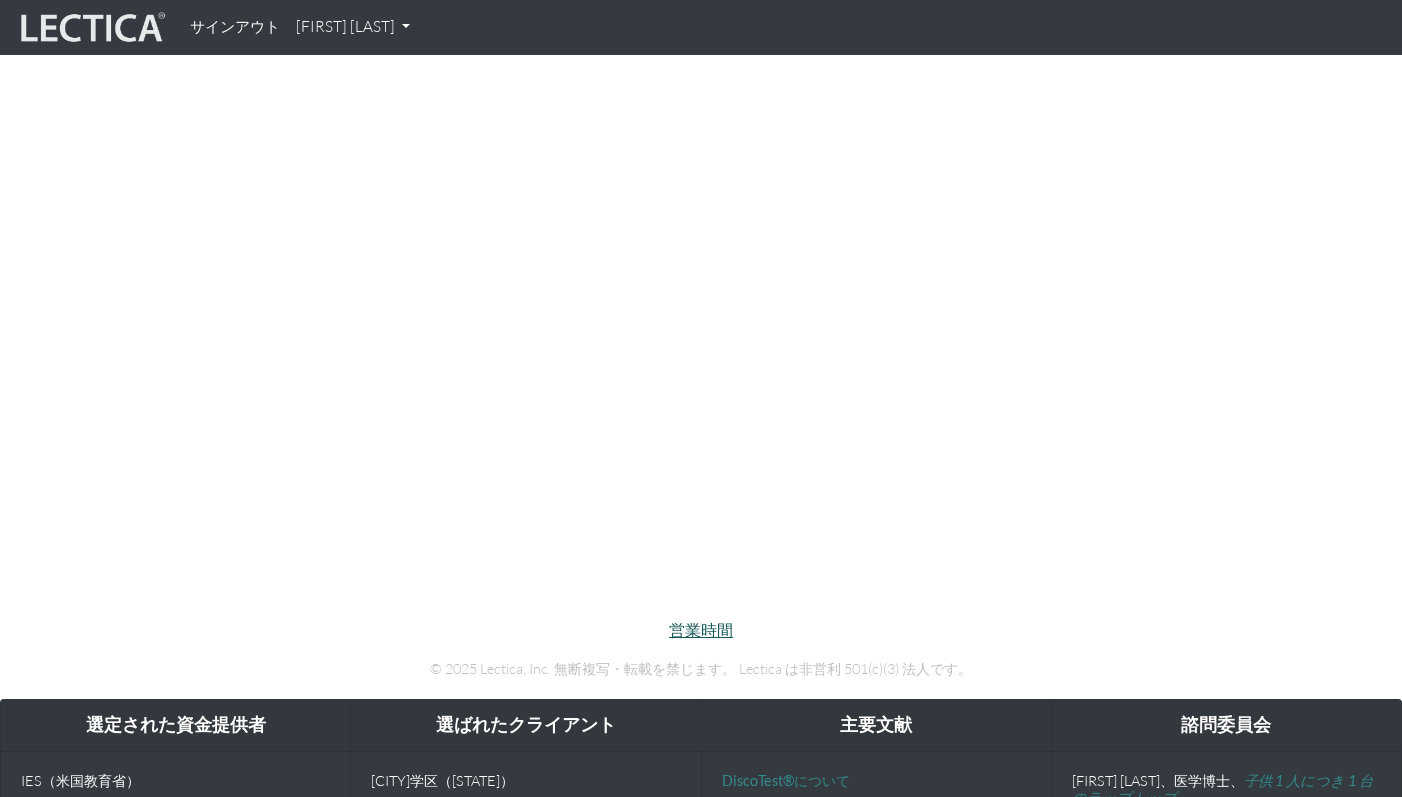 click on "LDMAを開始する" at bounding box center (701, 235) 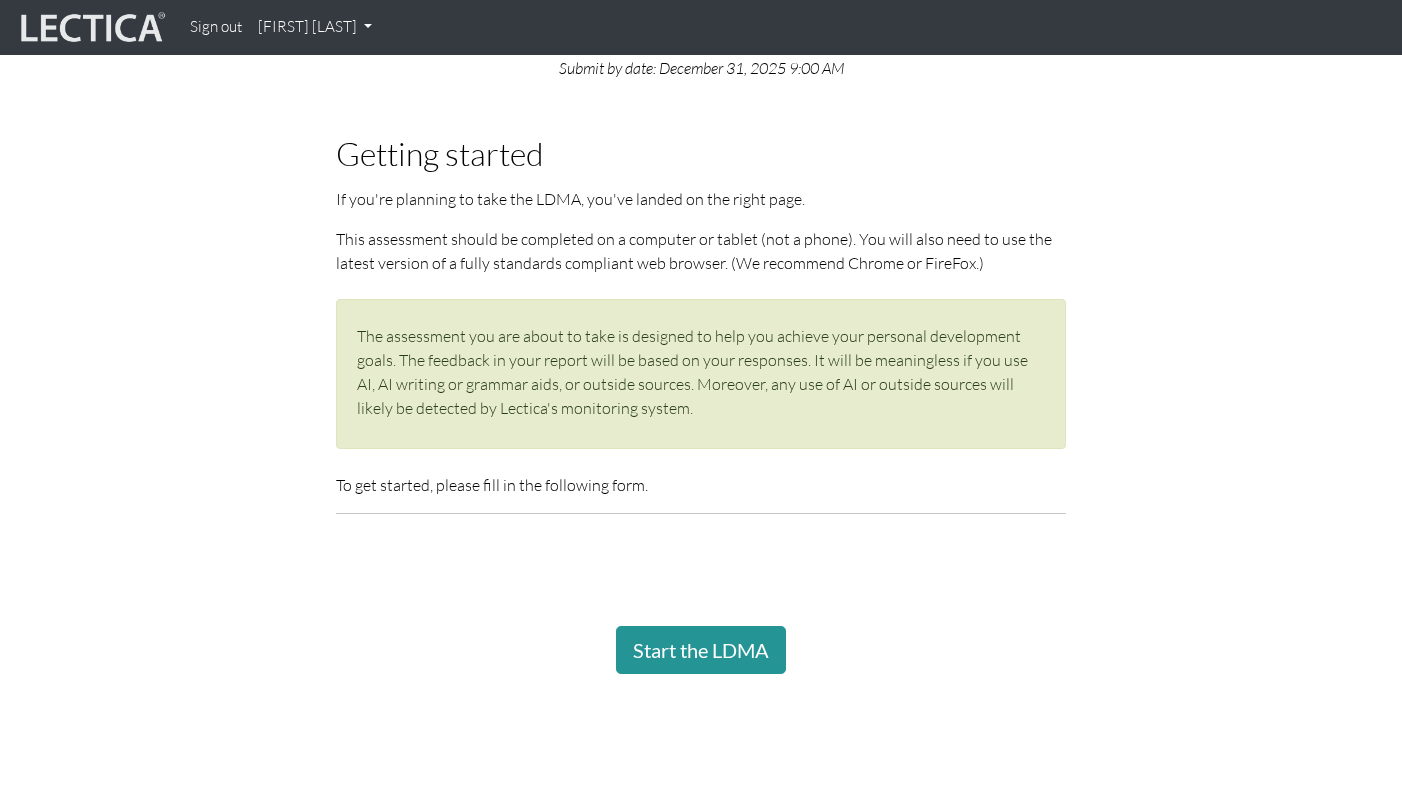 scroll, scrollTop: 298, scrollLeft: 0, axis: vertical 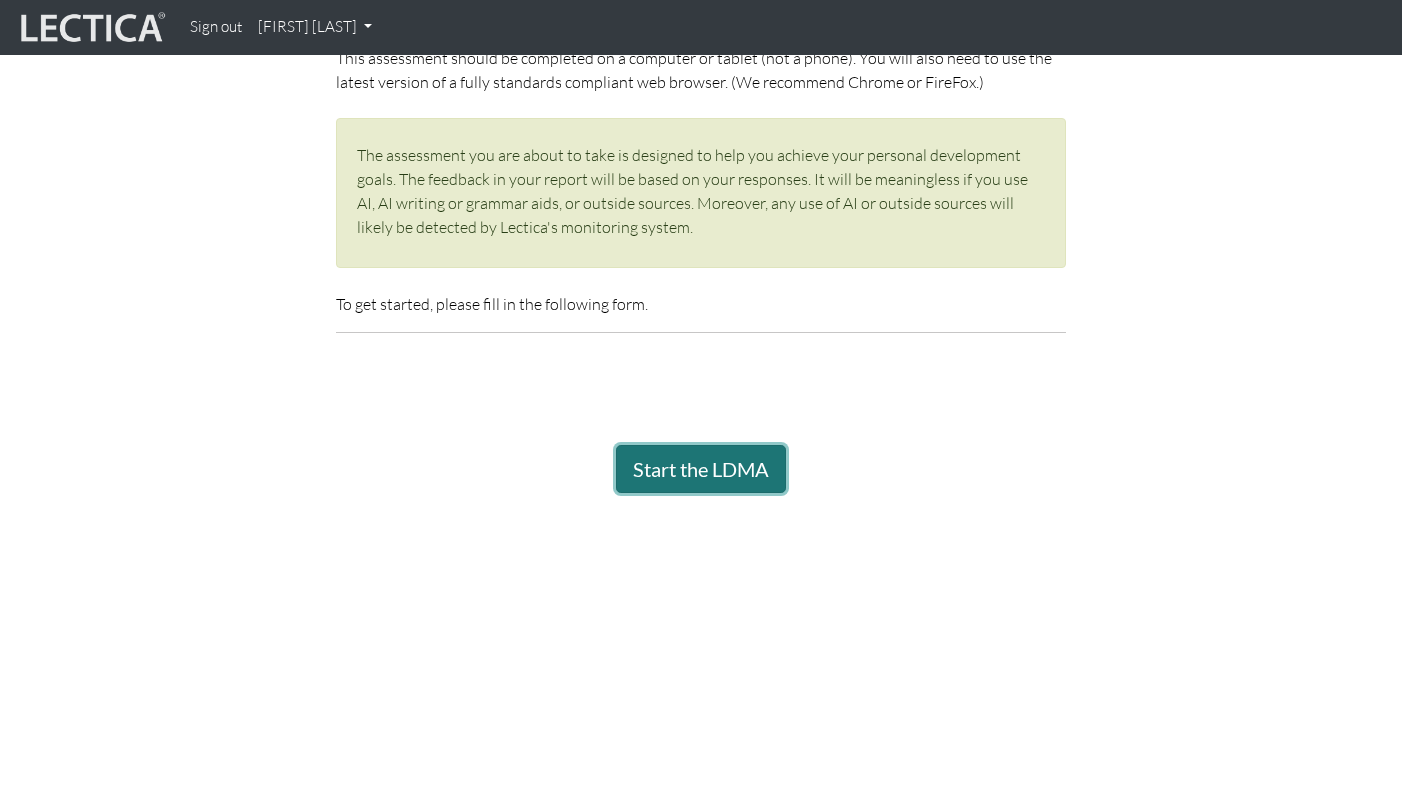 click on "Start the LDMA" at bounding box center [701, 469] 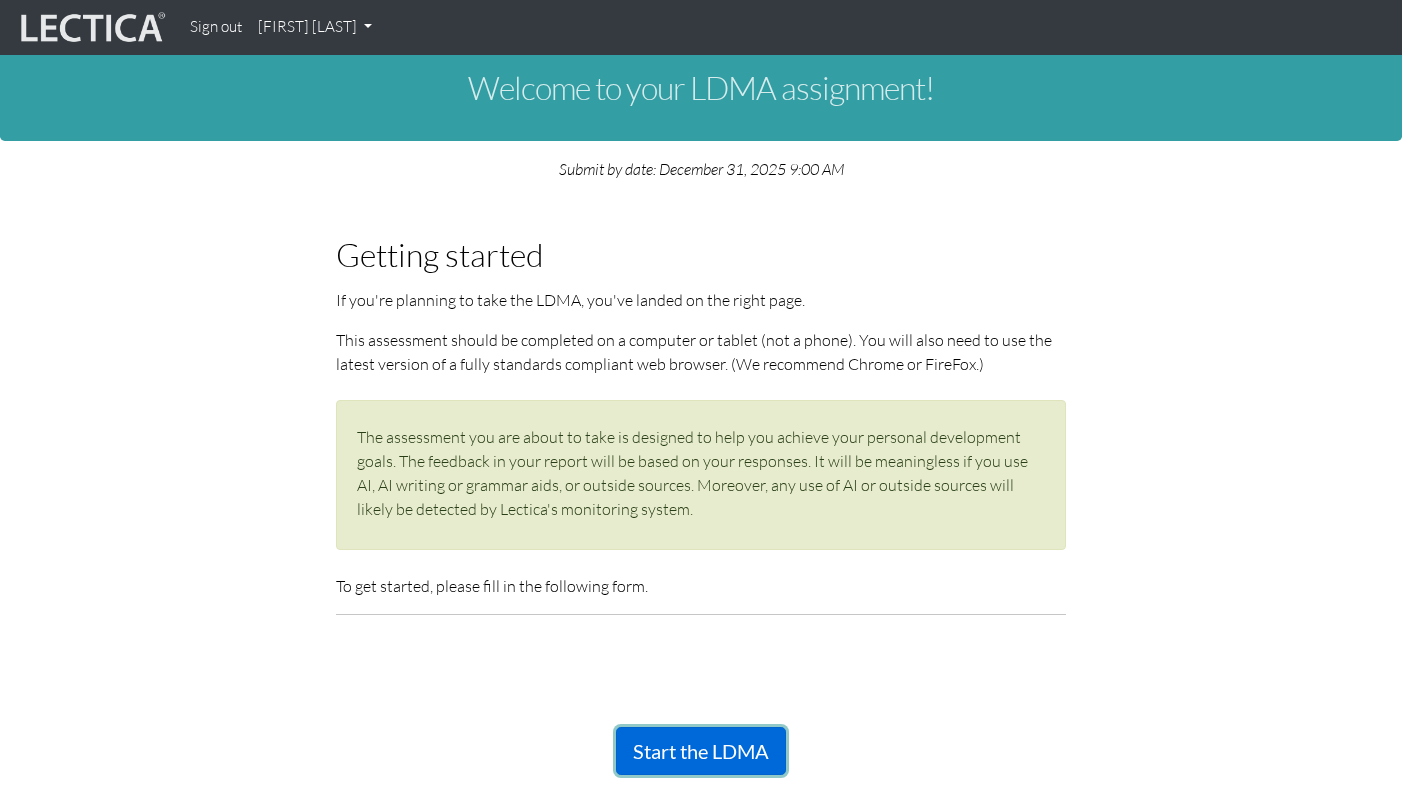 scroll, scrollTop: 11, scrollLeft: 0, axis: vertical 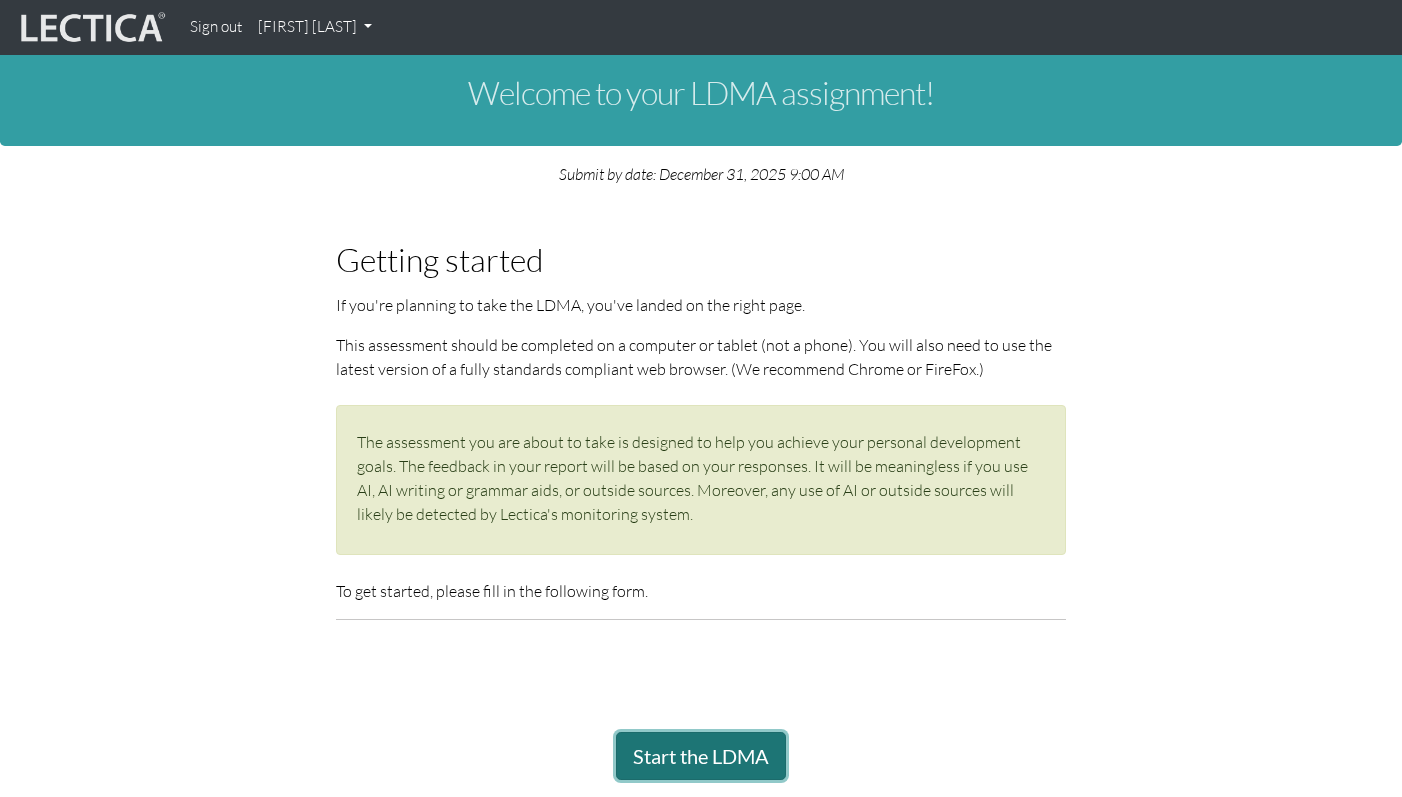 click on "Start the LDMA" at bounding box center (701, 756) 